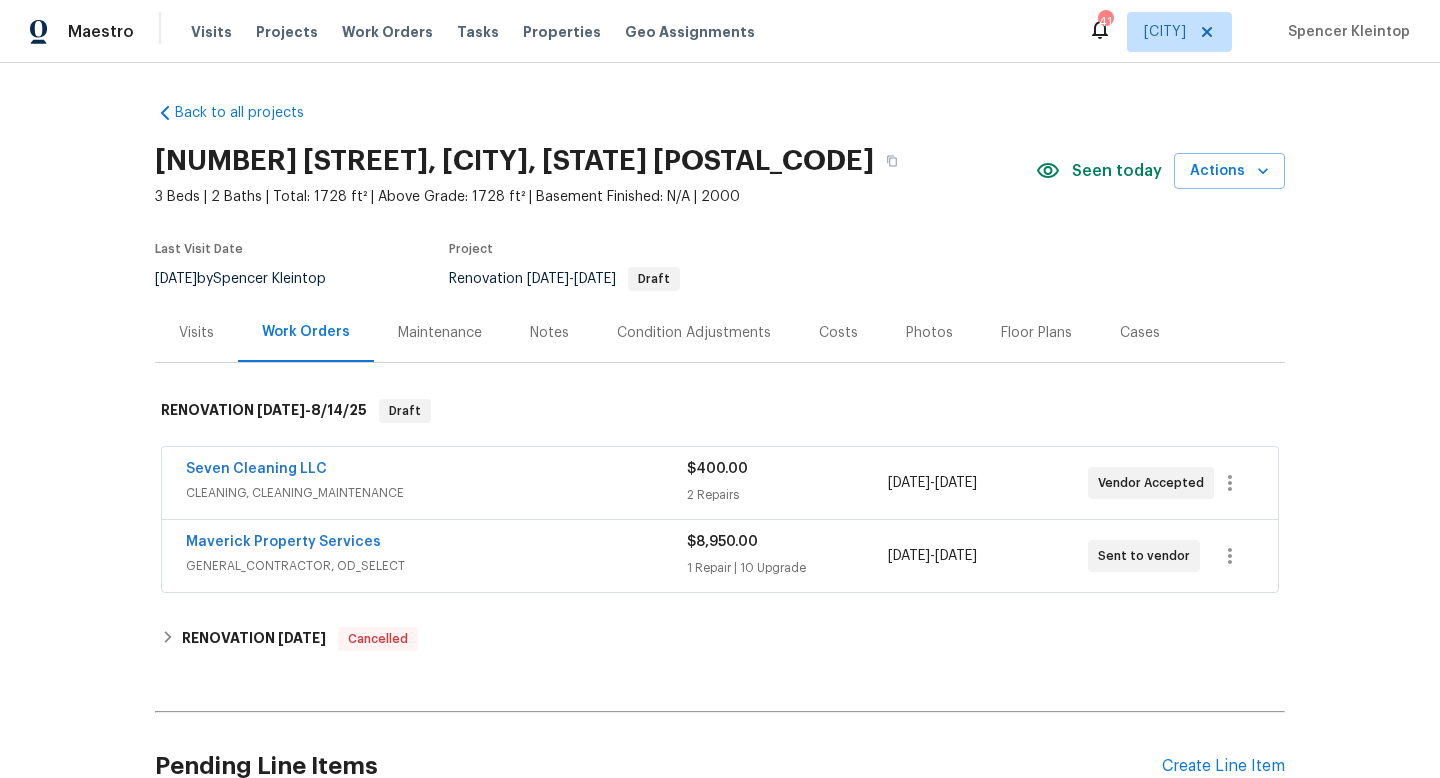 scroll, scrollTop: 0, scrollLeft: 0, axis: both 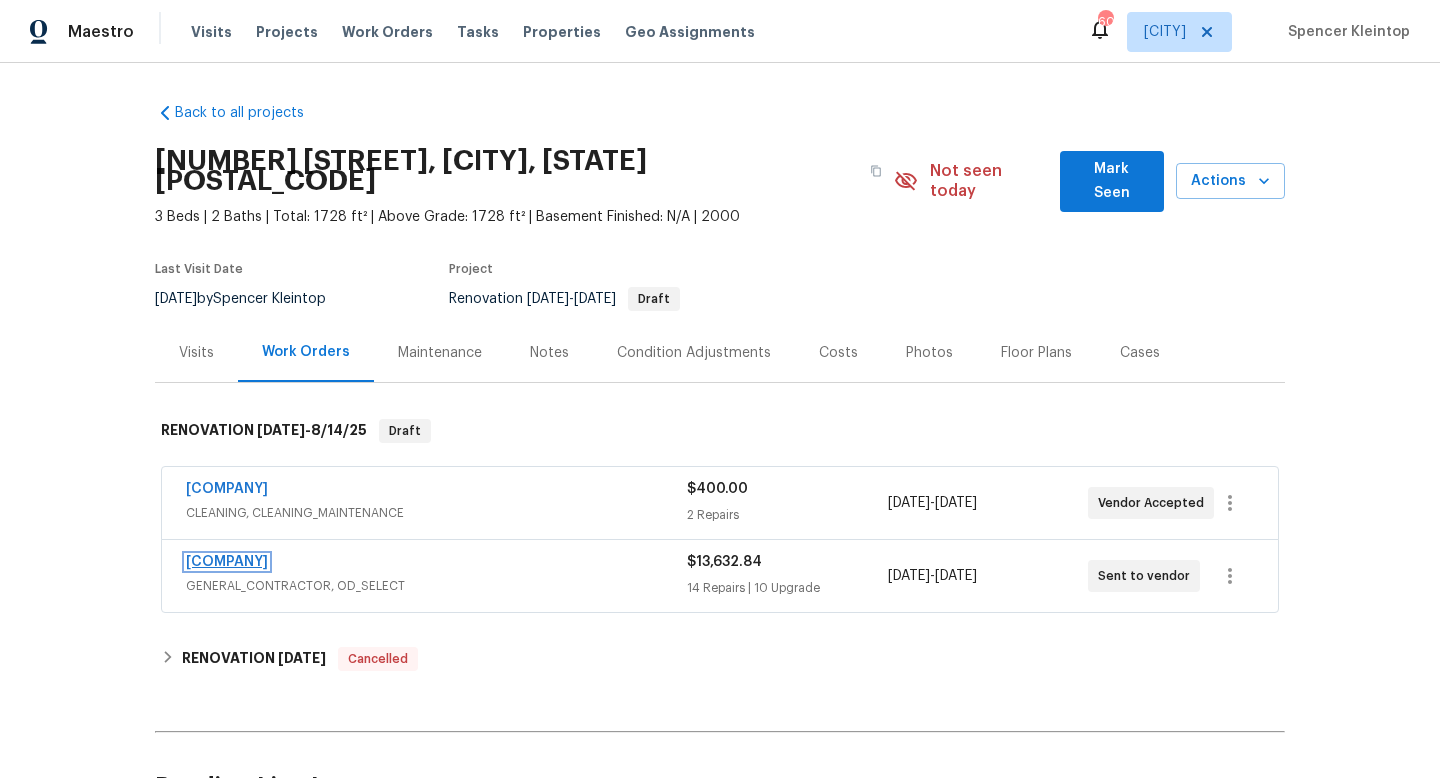 click on "[COMPANY]" at bounding box center [227, 562] 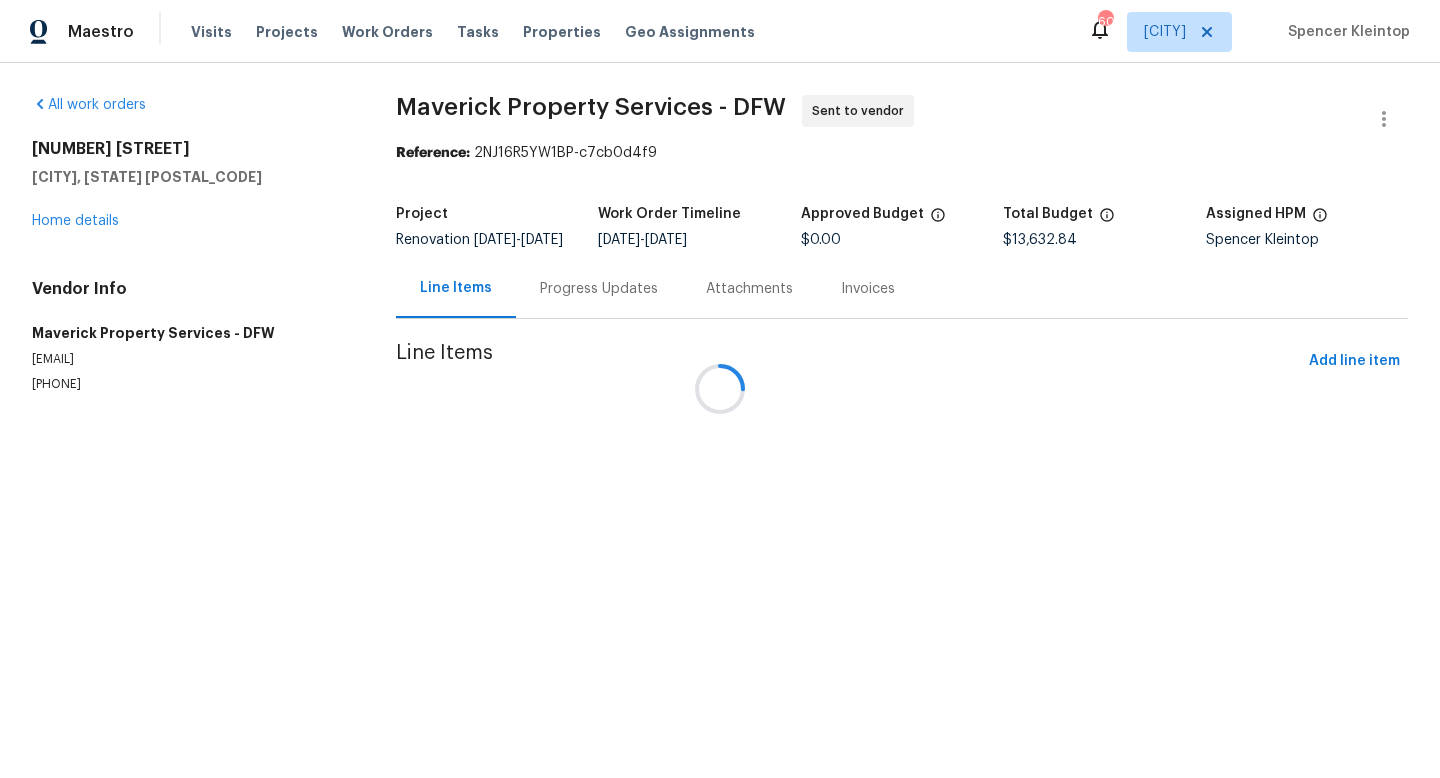 scroll, scrollTop: 0, scrollLeft: 0, axis: both 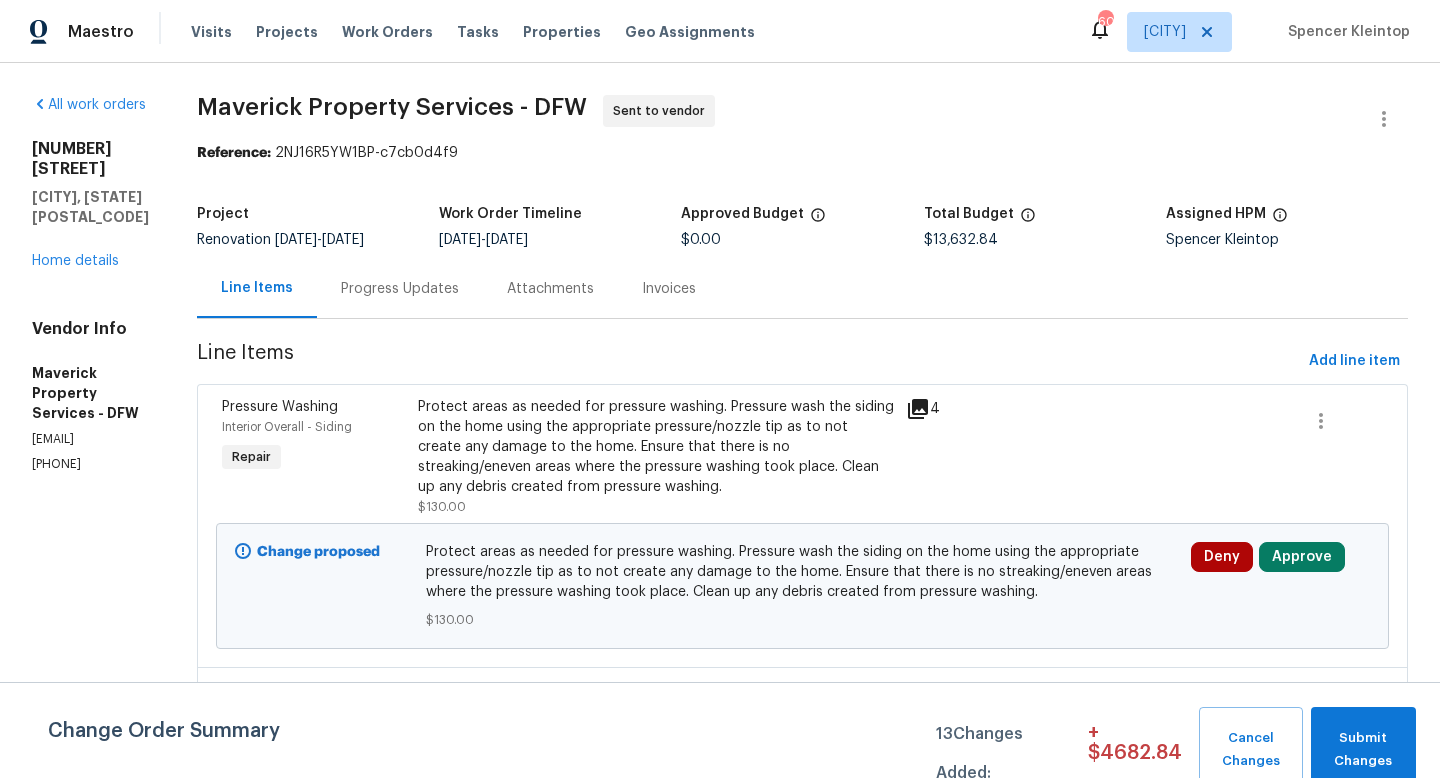 click on "All work orders [ADDRESS] [CITY], [STATE] [ZIP] Home details Vendor Info Maverick Property Services - DFW [EMAIL] ([PHONE])" at bounding box center (90, 2801) 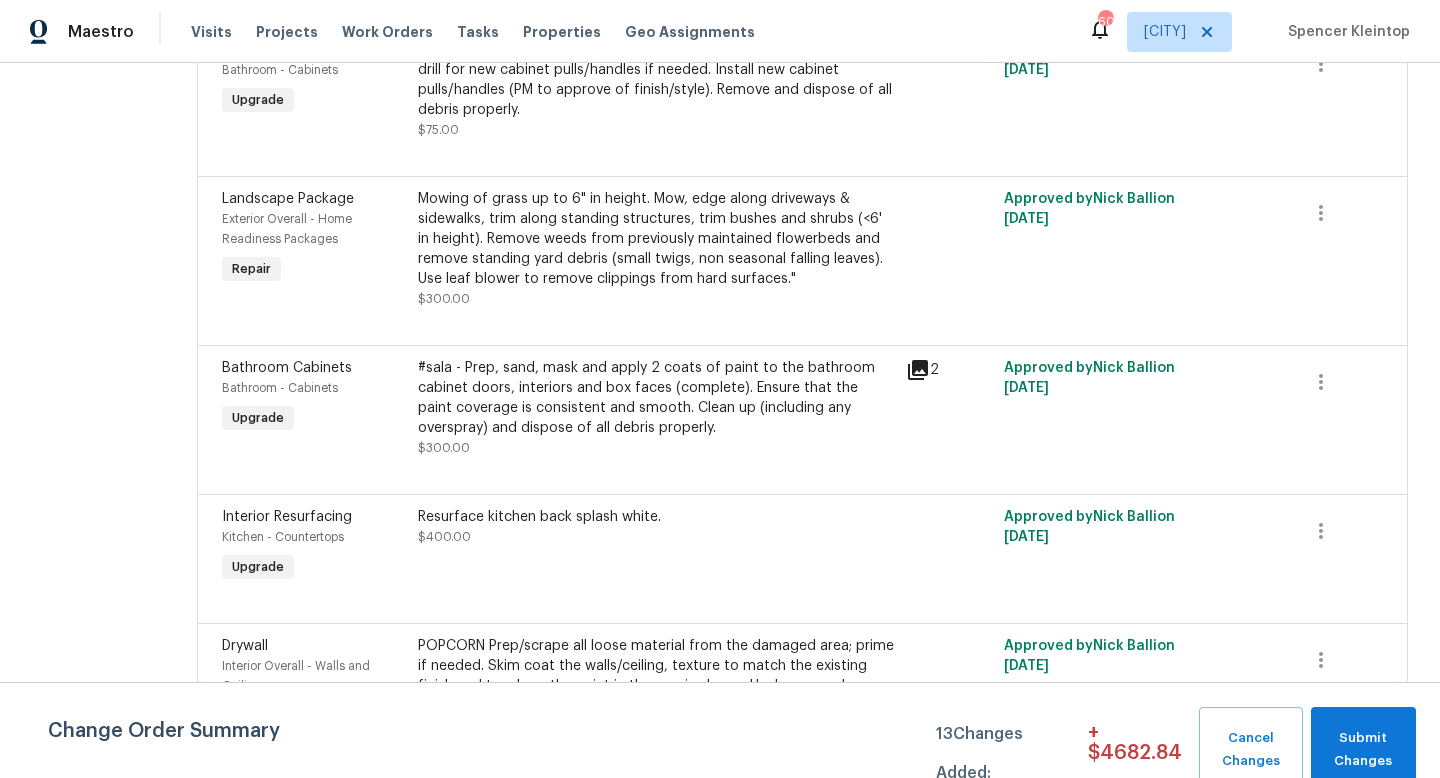 scroll, scrollTop: 4571, scrollLeft: 0, axis: vertical 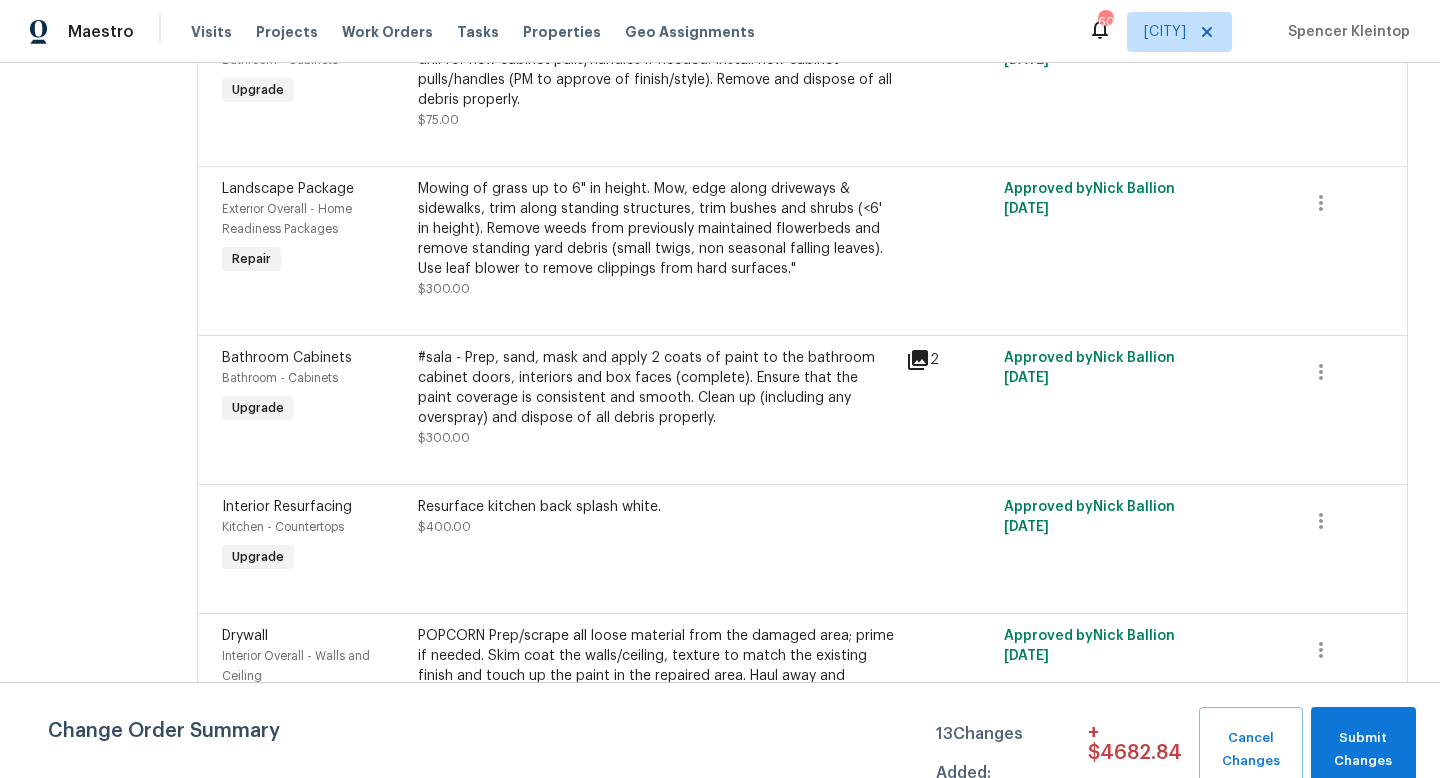 click on "Mowing of grass up to 6" in height. Mow, edge along driveways & sidewalks, trim along standing structures, trim bushes and shrubs (<6' in height). Remove weeds from previously maintained flowerbeds and remove standing yard debris (small twigs, non seasonal falling leaves).  Use leaf blower to remove clippings from hard surfaces."" at bounding box center (656, 229) 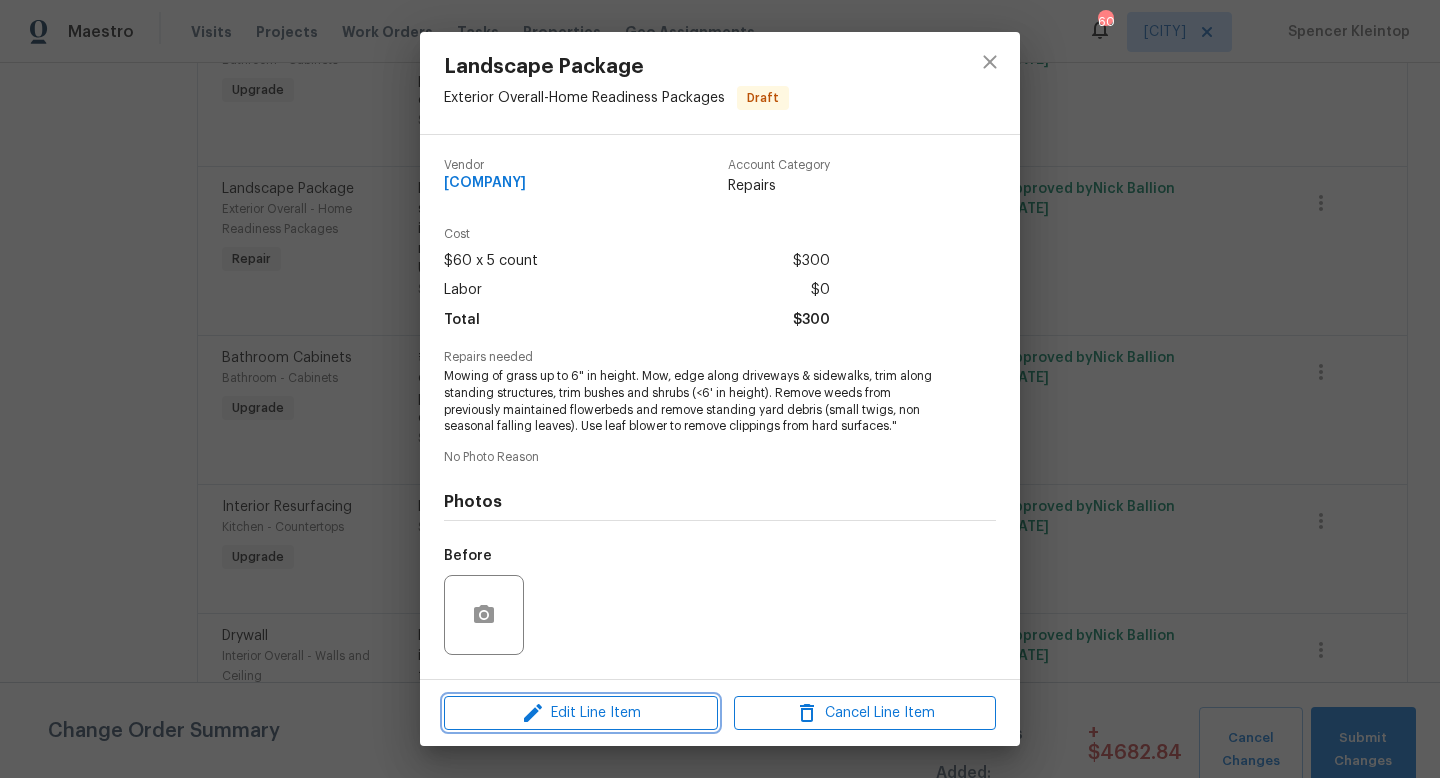 click 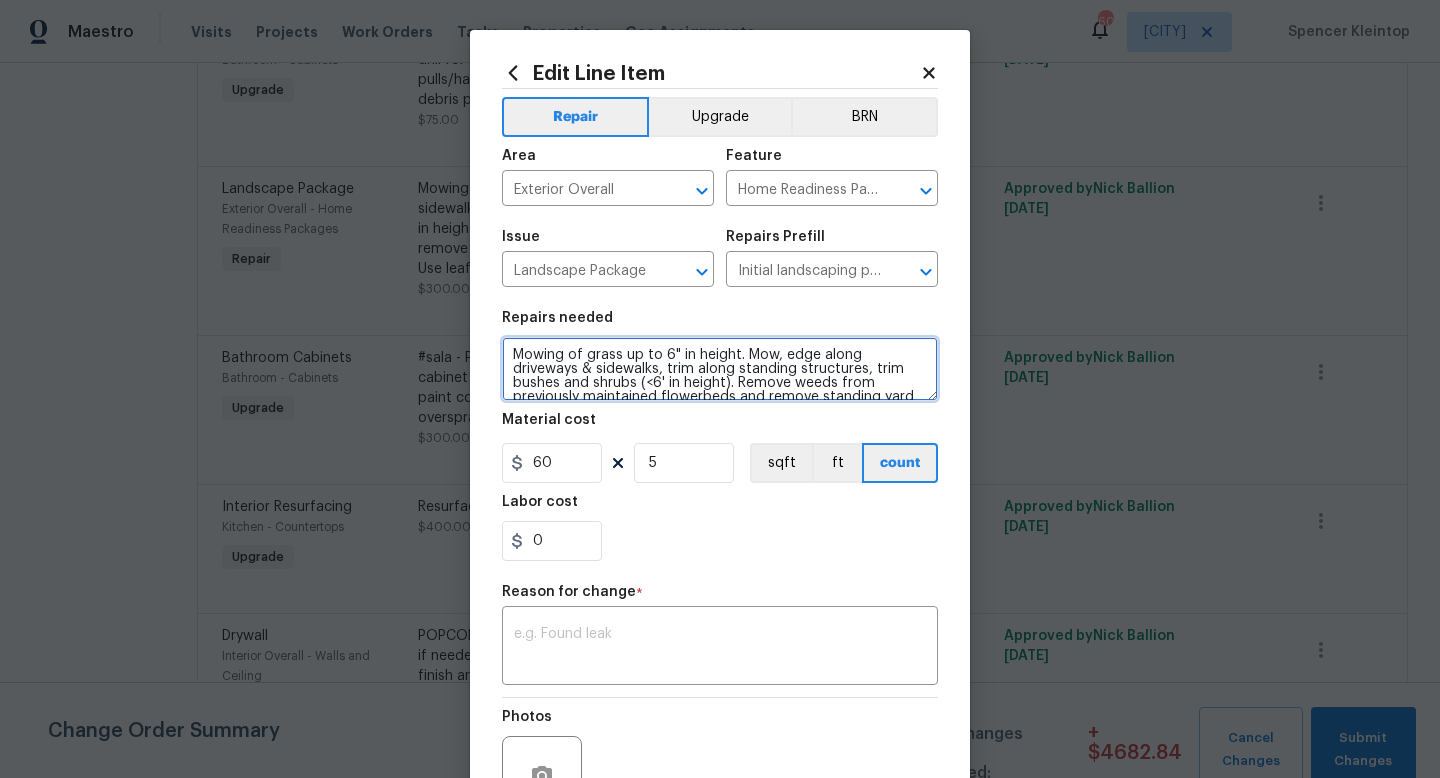 click on "Mowing of grass up to 6" in height. Mow, edge along driveways & sidewalks, trim along standing structures, trim bushes and shrubs (<6' in height). Remove weeds from previously maintained flowerbeds and remove standing yard debris (small twigs, non seasonal falling leaves).  Use leaf blower to remove clippings from hard surfaces."" at bounding box center (720, 369) 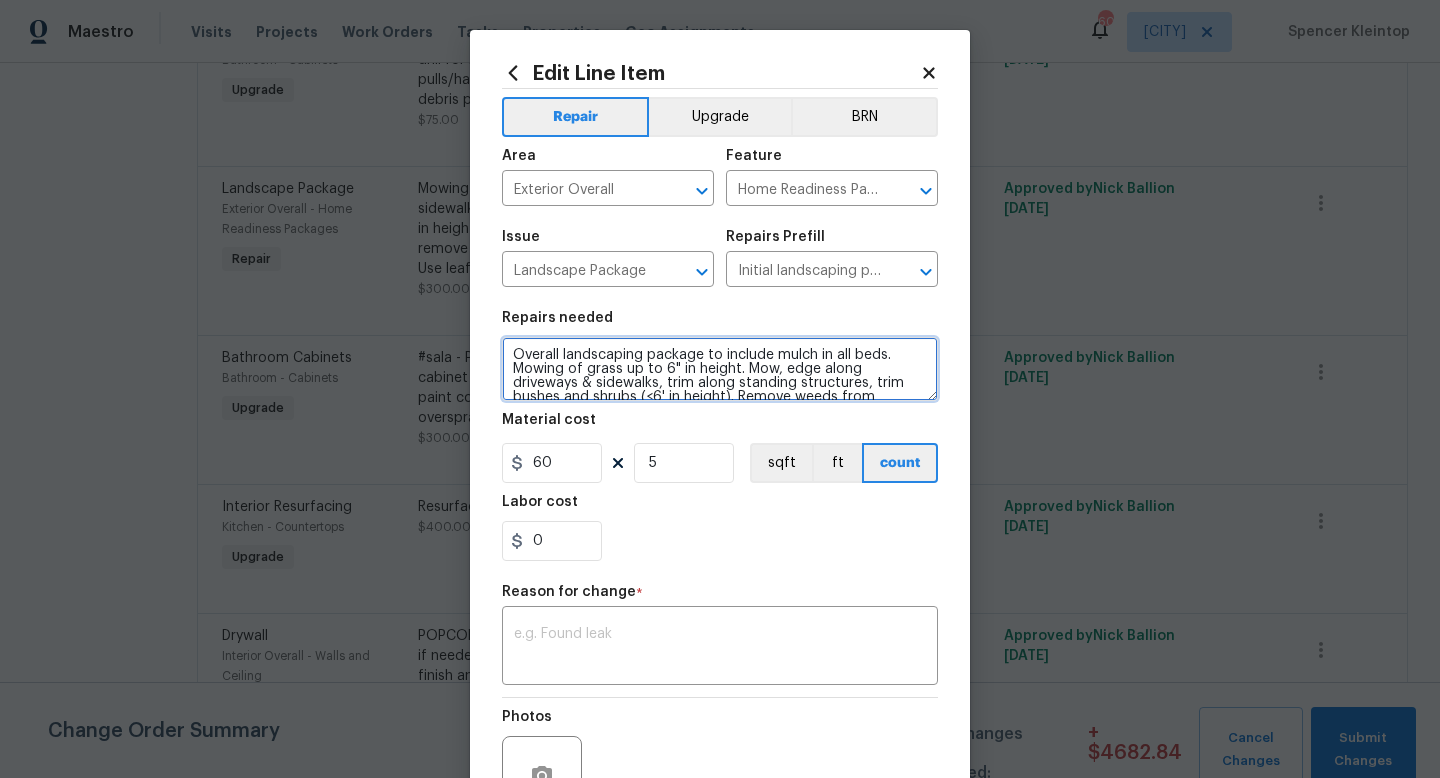 scroll, scrollTop: 70, scrollLeft: 0, axis: vertical 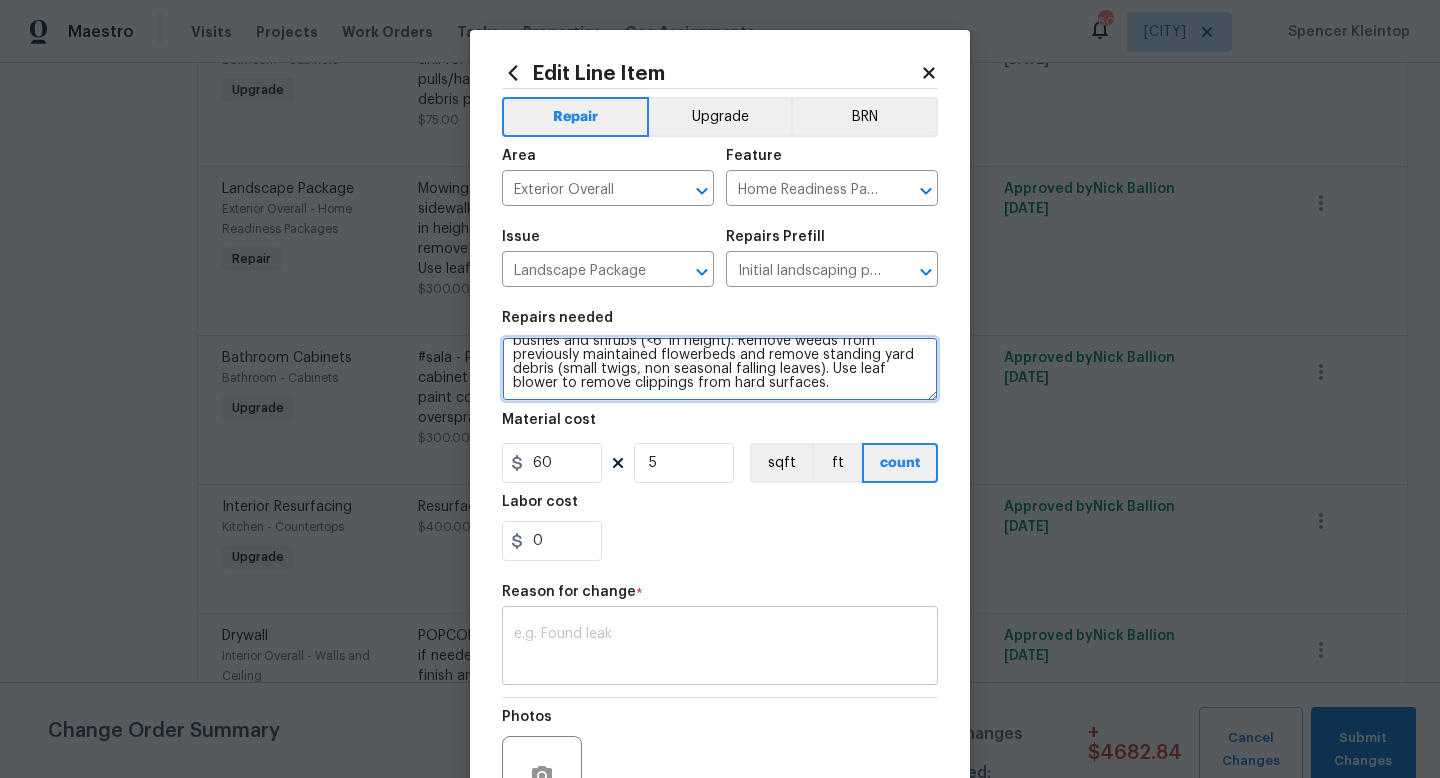 type on "Overall landscaping package to include mulch in all beds.
Mowing of grass up to 6" in height. Mow, edge along driveways & sidewalks, trim along standing structures, trim bushes and shrubs (<6' in height). Remove weeds from previously maintained flowerbeds and remove standing yard debris (small twigs, non seasonal falling leaves). Use leaf blower to remove clippings from hard surfaces." 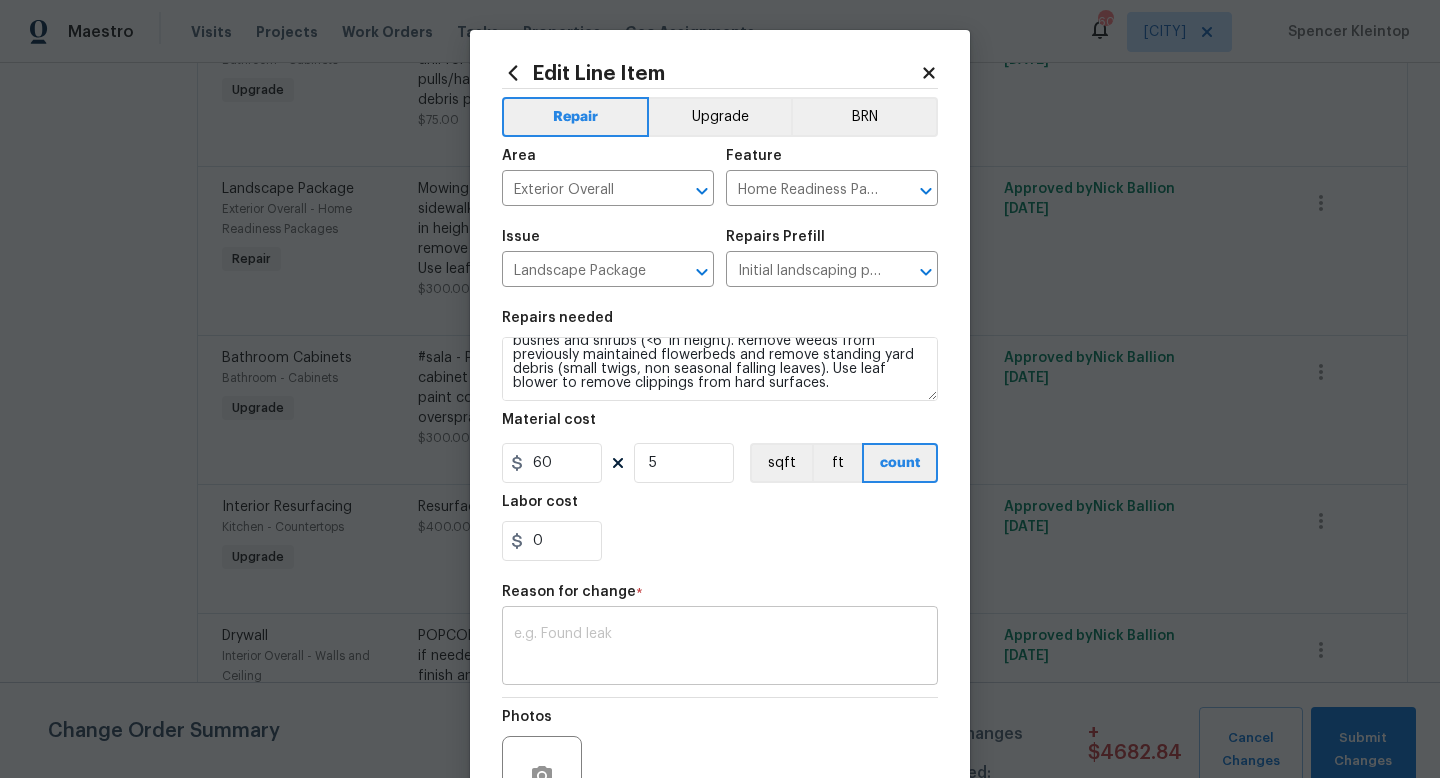 click at bounding box center [720, 648] 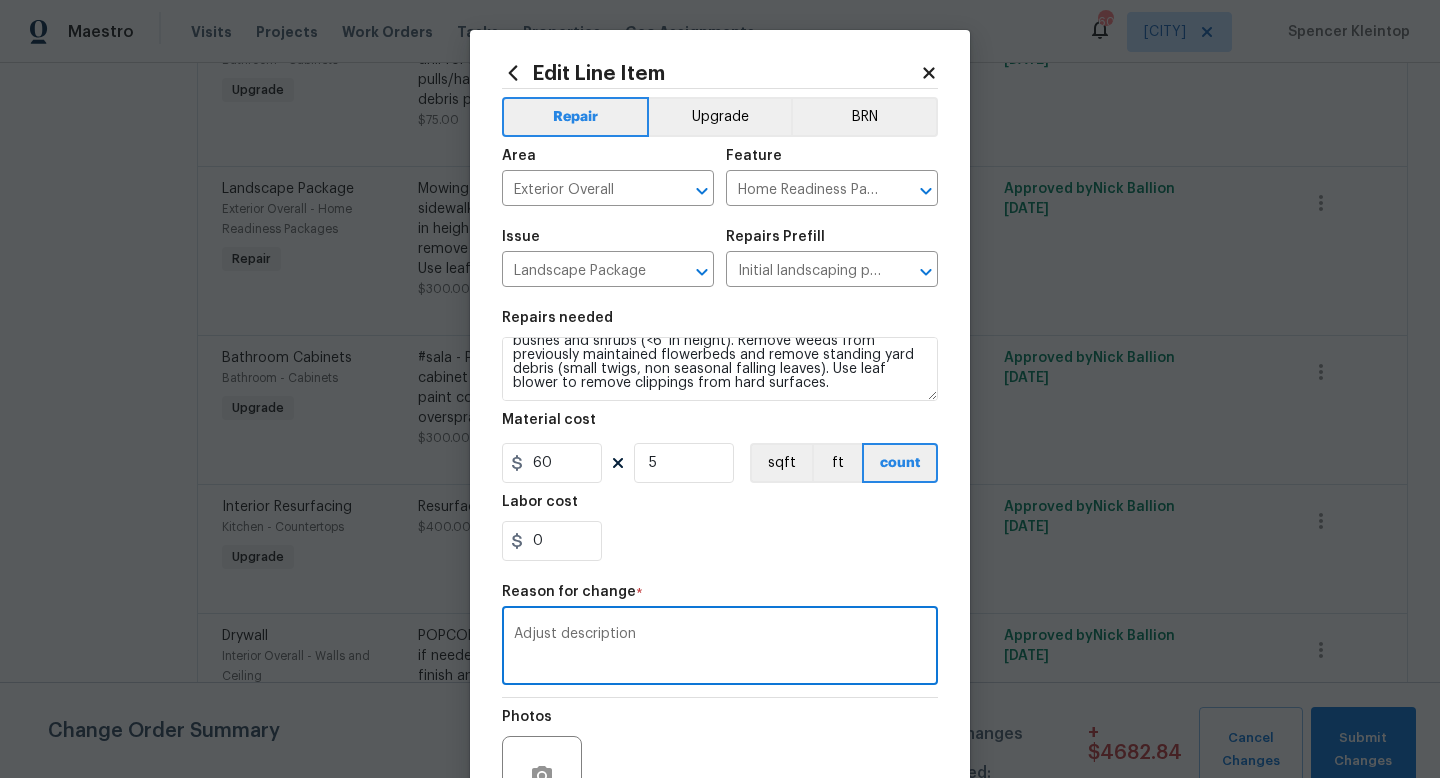scroll, scrollTop: 208, scrollLeft: 0, axis: vertical 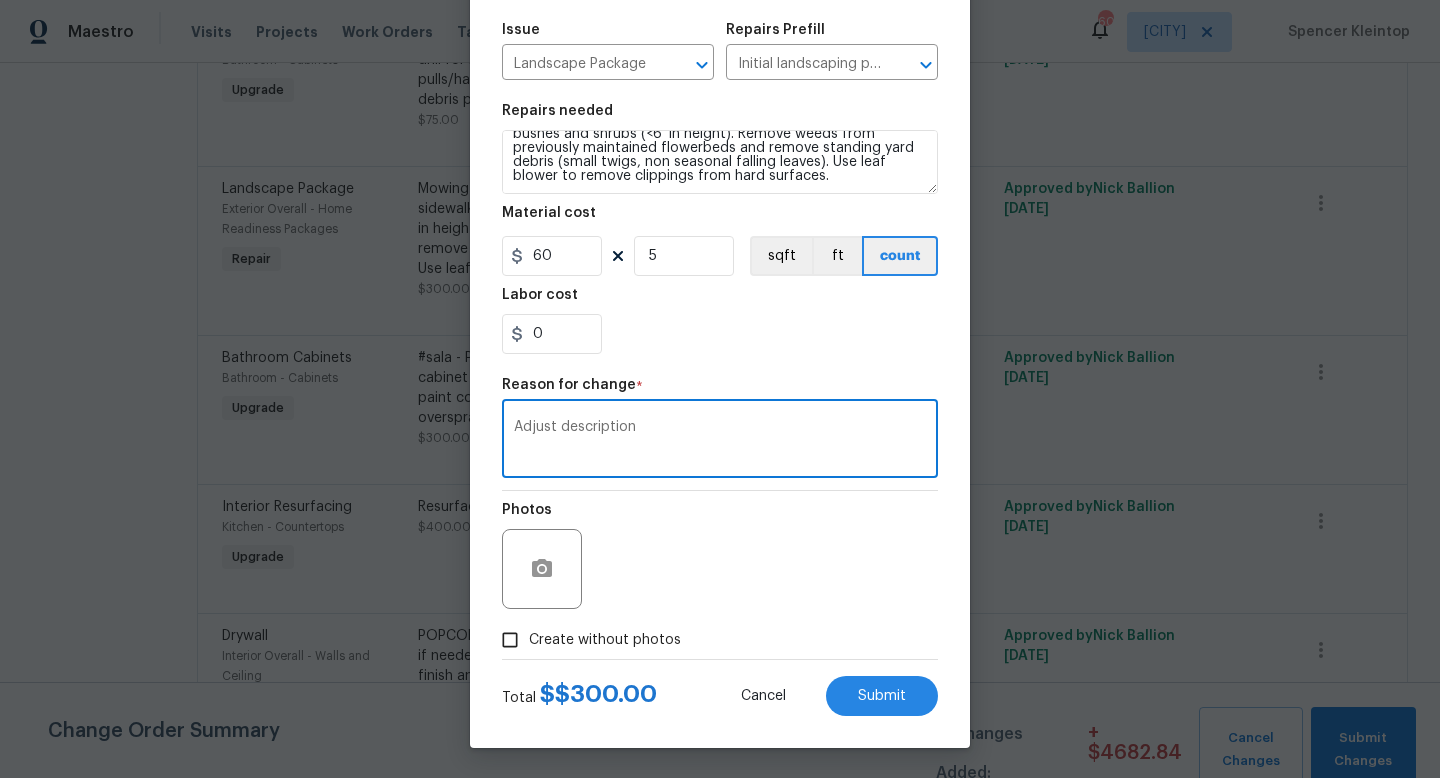 type on "Adjust description" 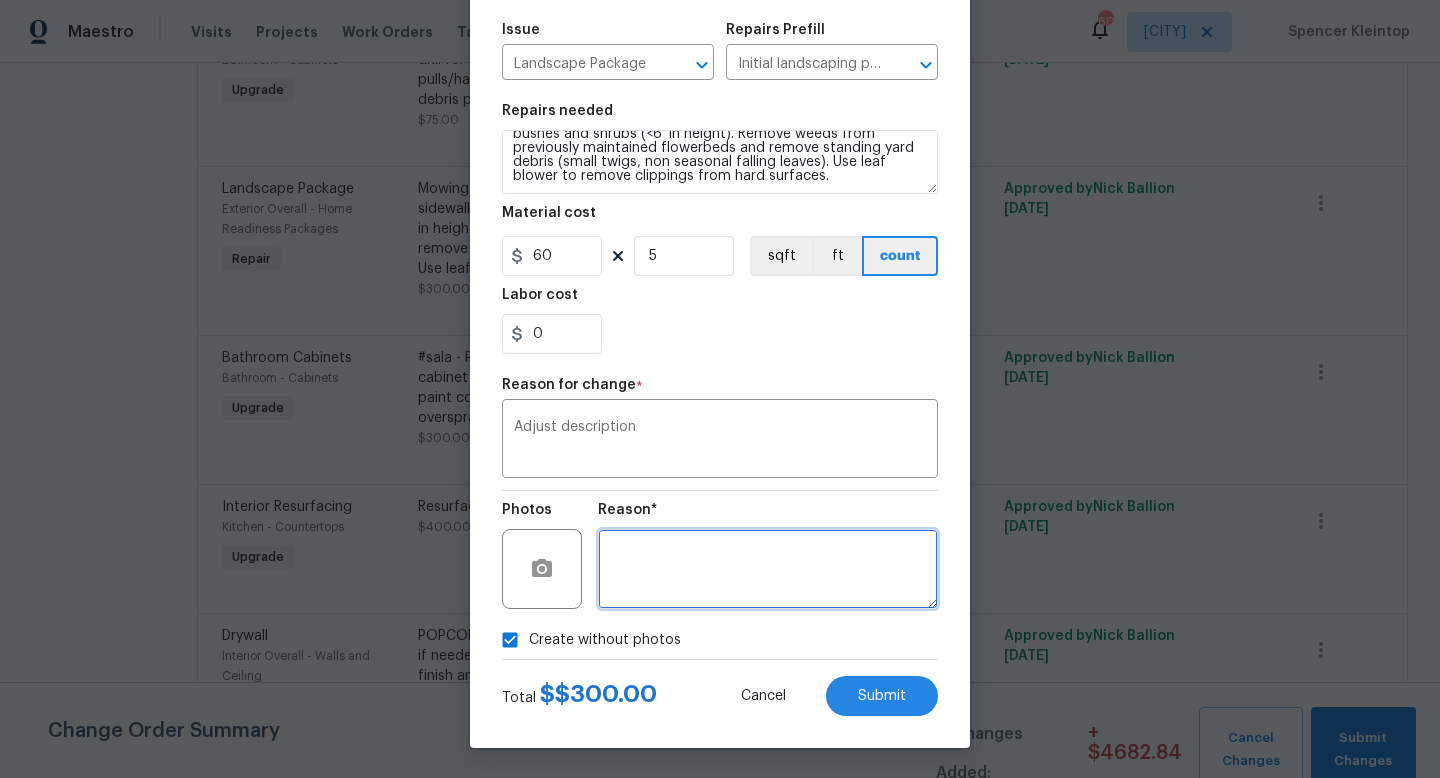click at bounding box center [768, 569] 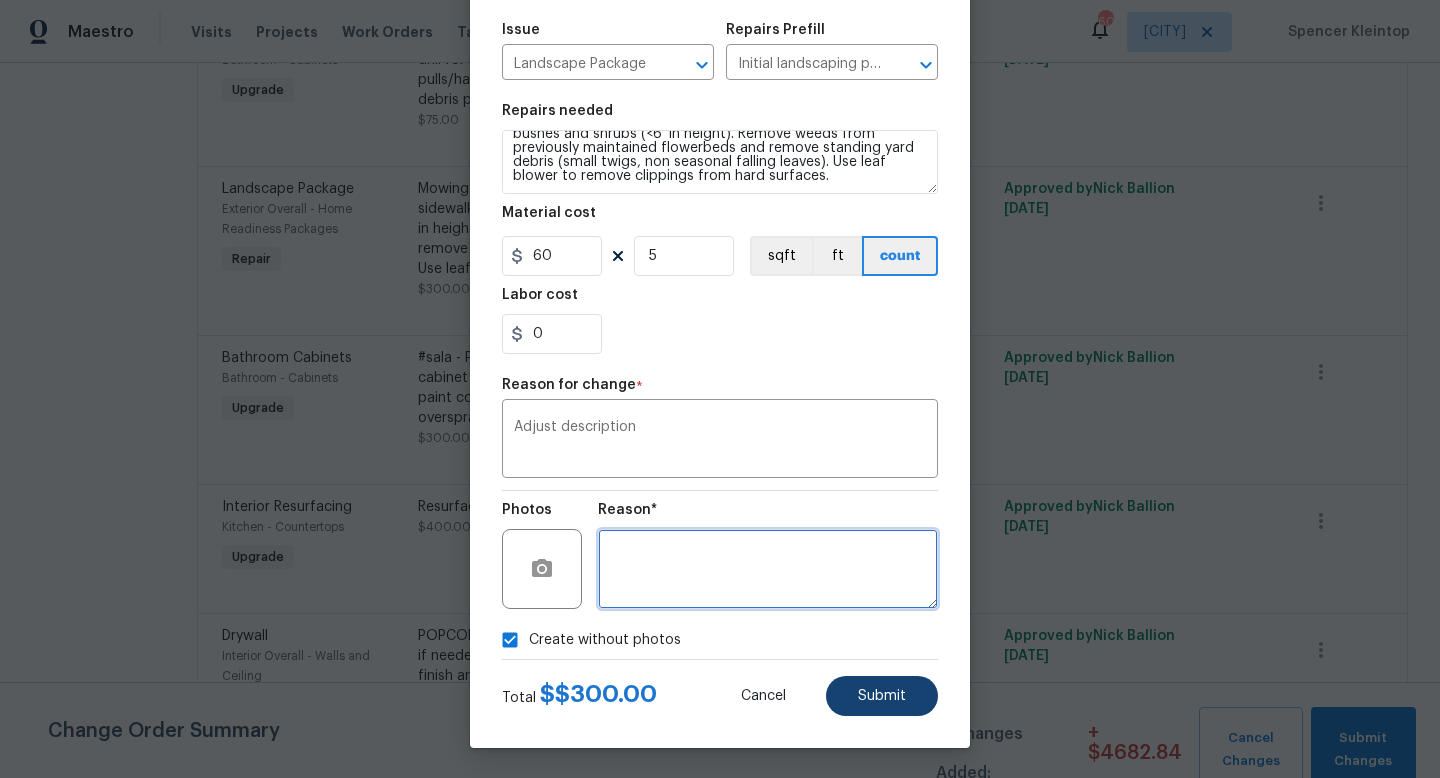 type 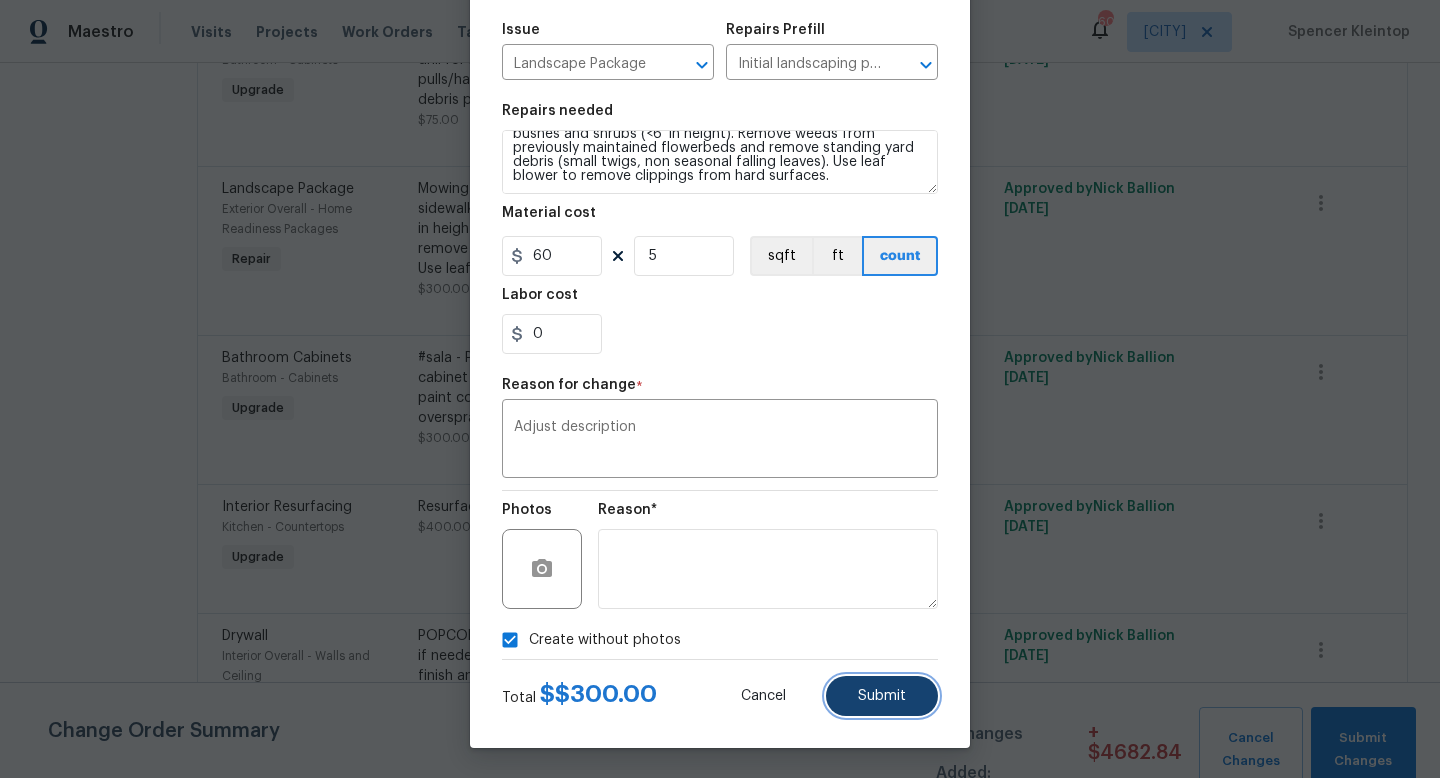 click on "Submit" at bounding box center (882, 696) 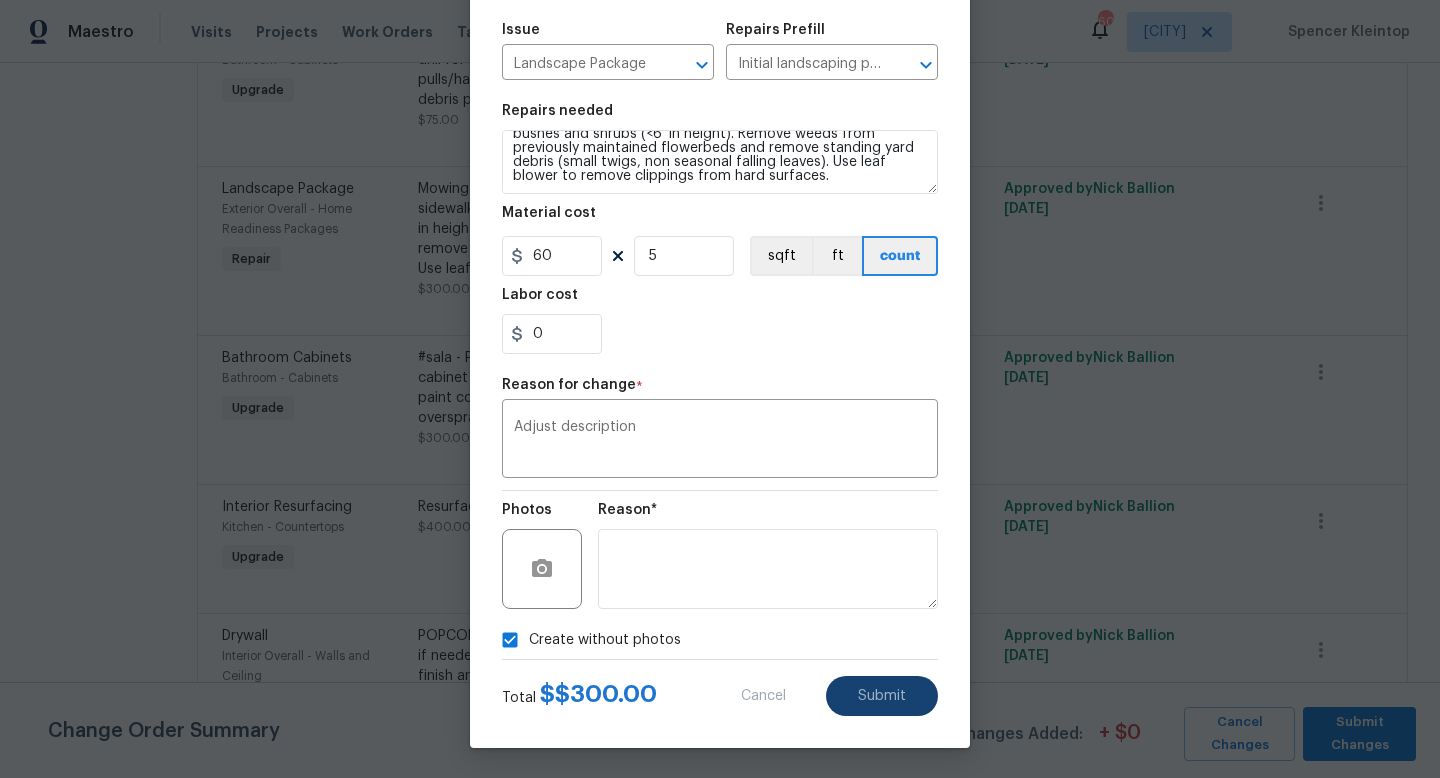 type on "Mowing of grass up to 6" in height. Mow, edge along driveways & sidewalks, trim along standing structures, trim bushes and shrubs (<6' in height). Remove weeds from previously maintained flowerbeds and remove standing yard debris (small twigs, non seasonal falling leaves).  Use leaf blower to remove clippings from hard surfaces."" 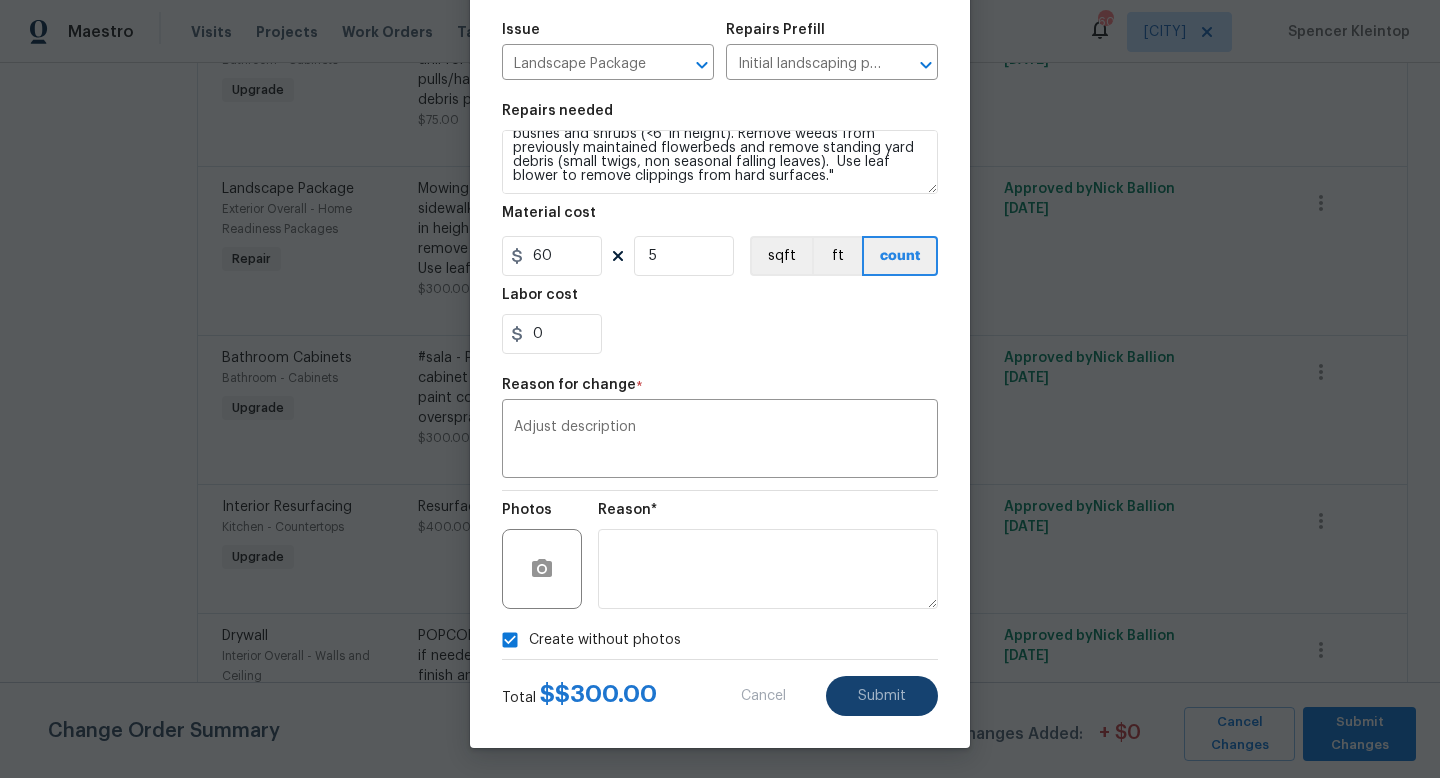 scroll, scrollTop: 42, scrollLeft: 0, axis: vertical 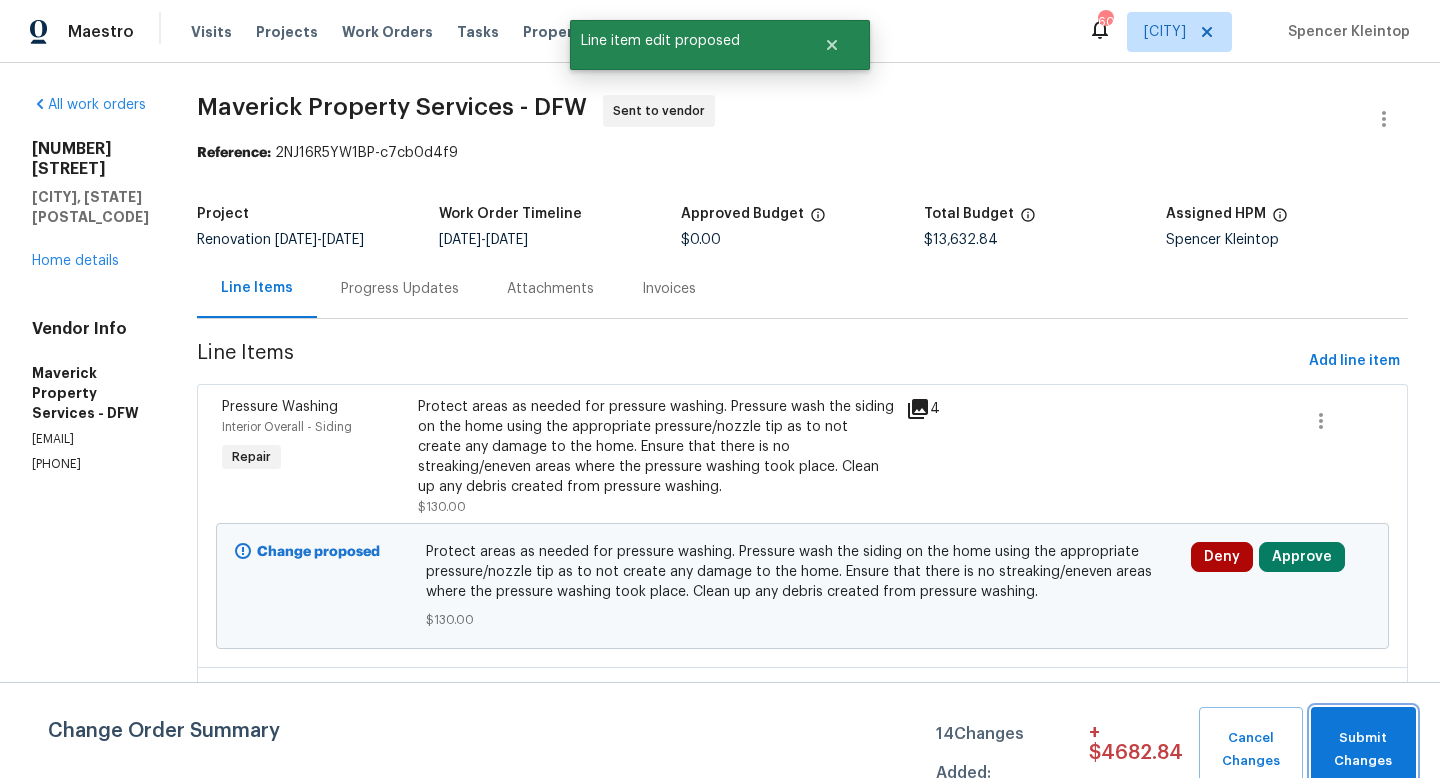click on "Submit Changes" at bounding box center (1363, 750) 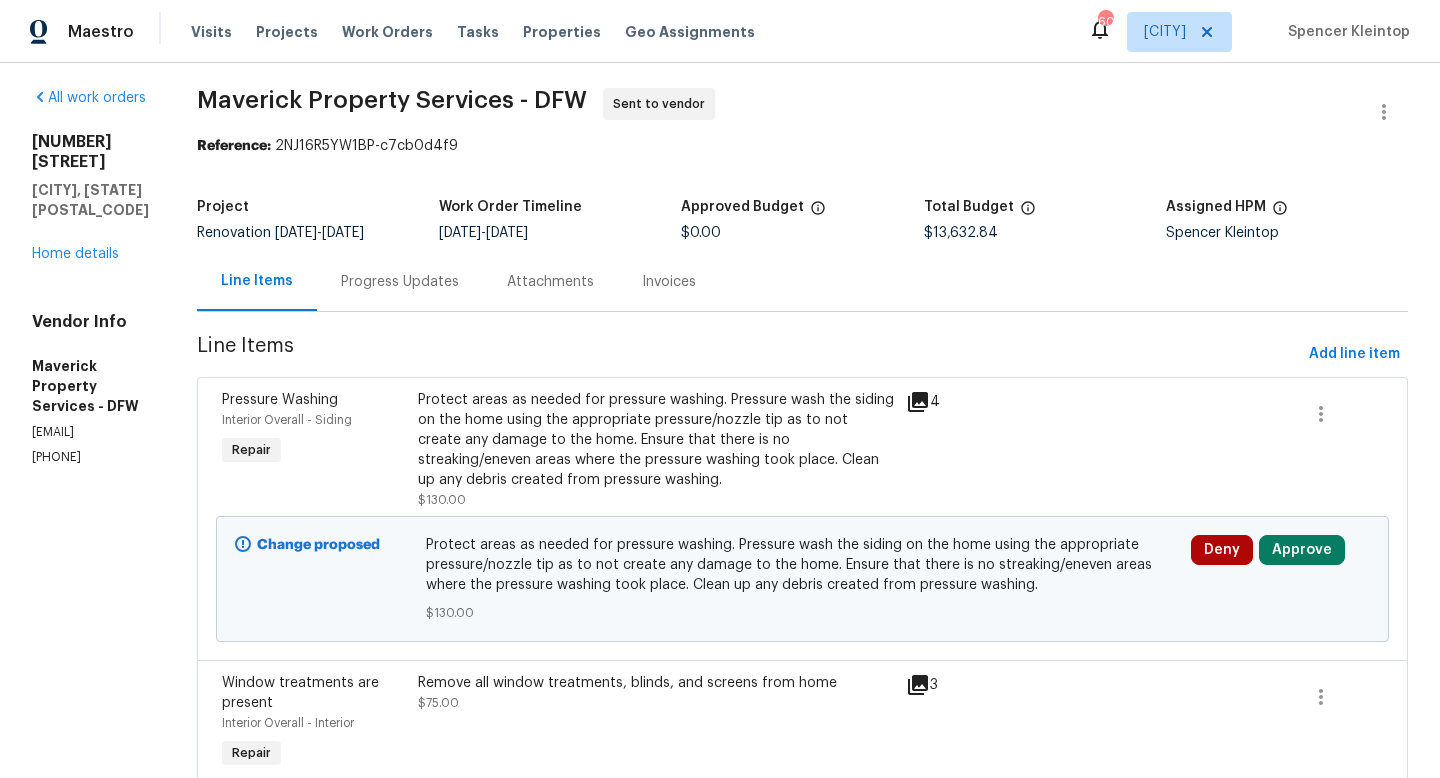 scroll, scrollTop: 0, scrollLeft: 0, axis: both 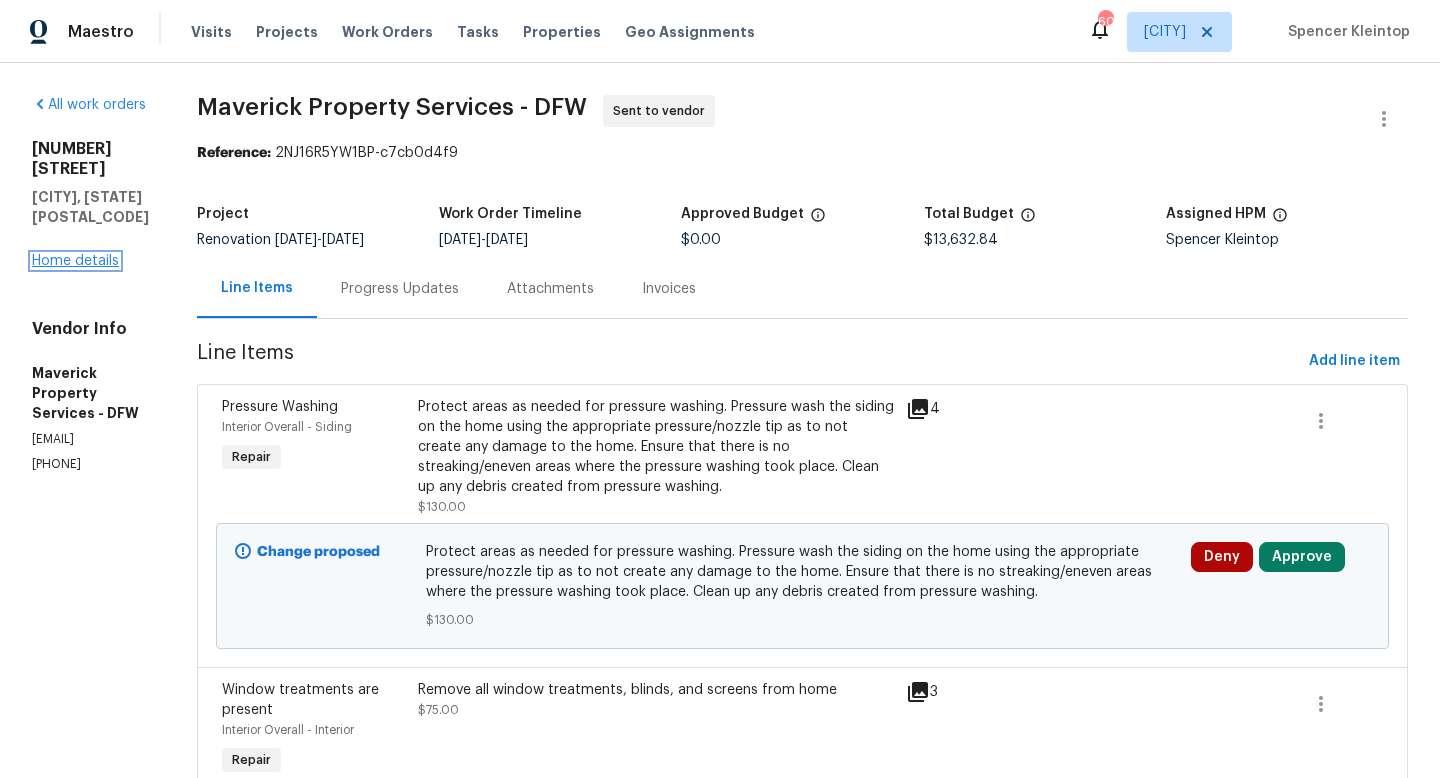 click on "Home details" at bounding box center (75, 261) 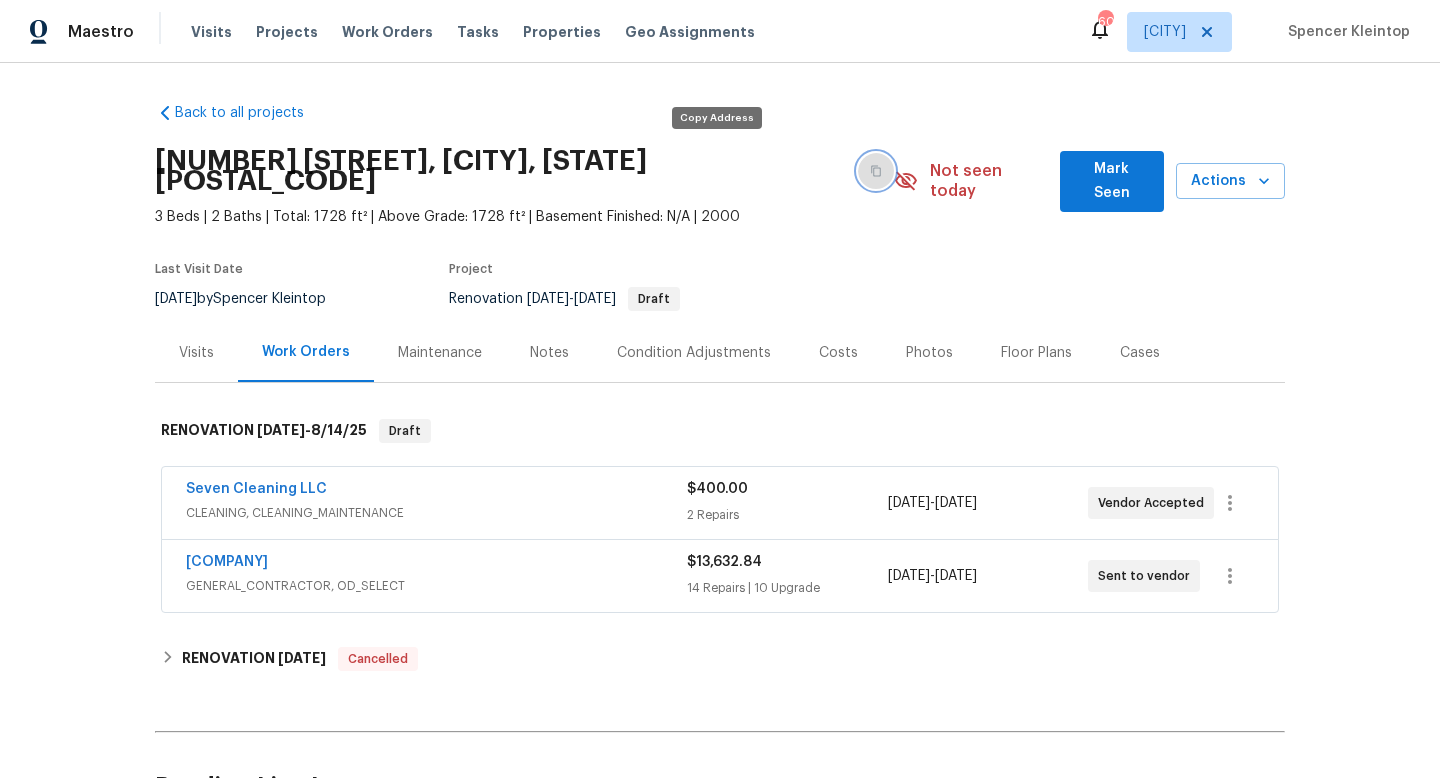 click 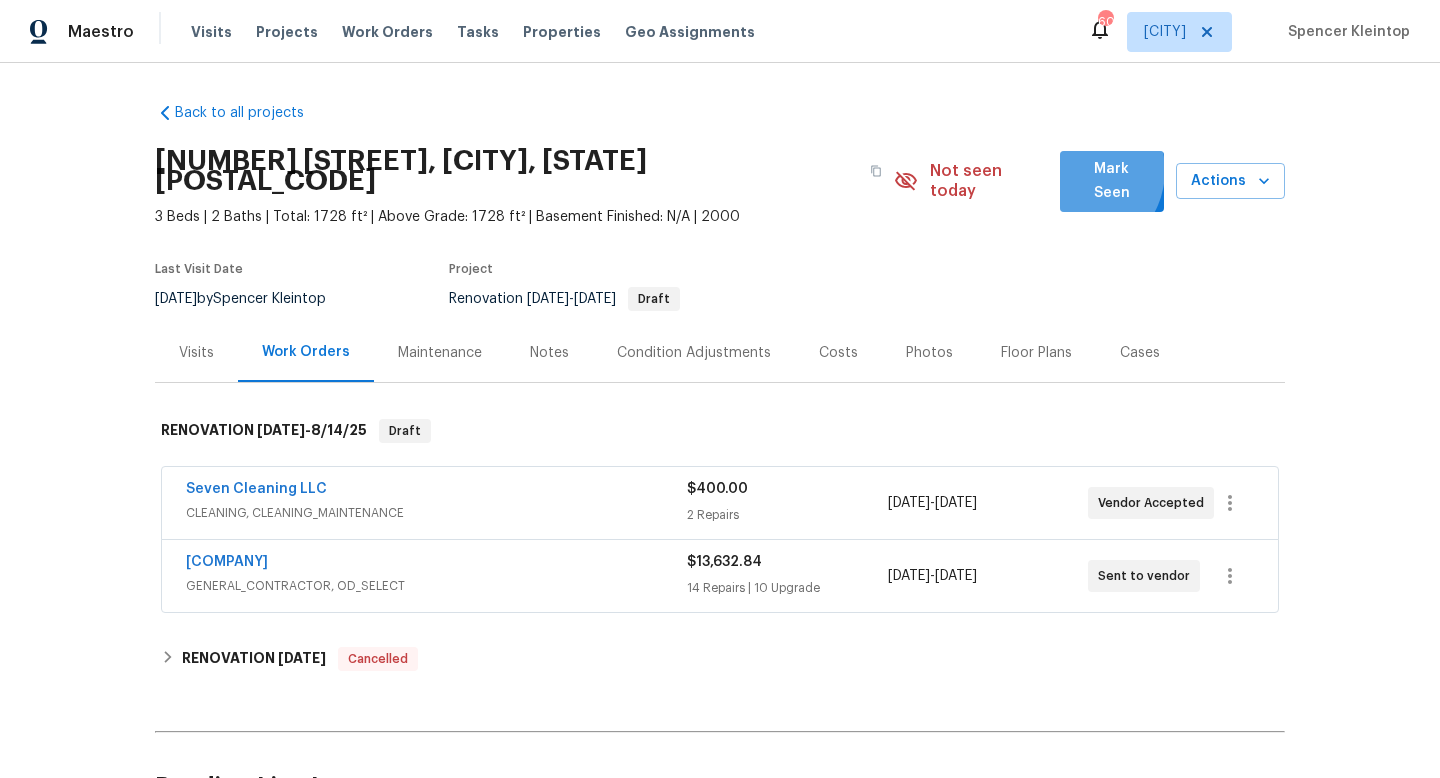 click on "Mark Seen" at bounding box center [1112, 181] 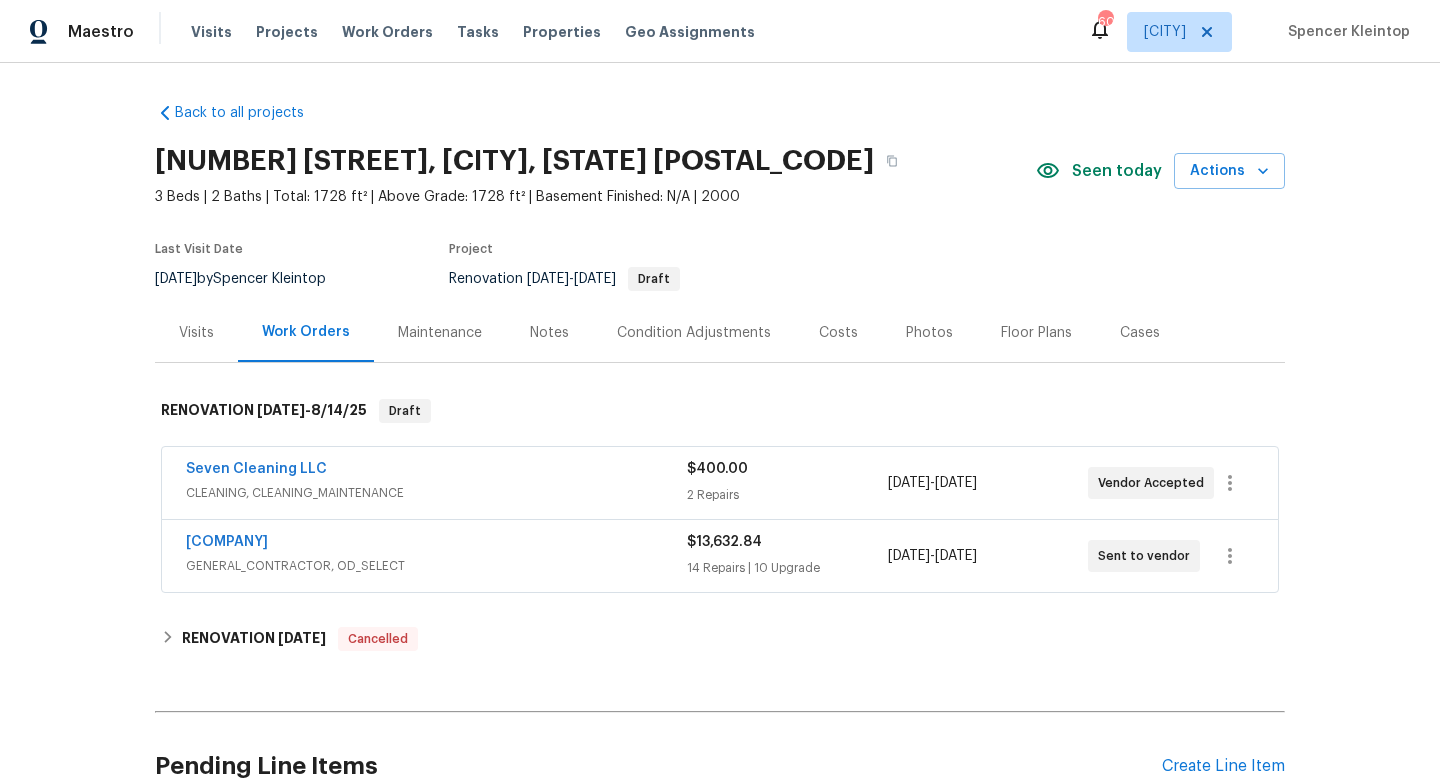 click on "Notes" at bounding box center [549, 333] 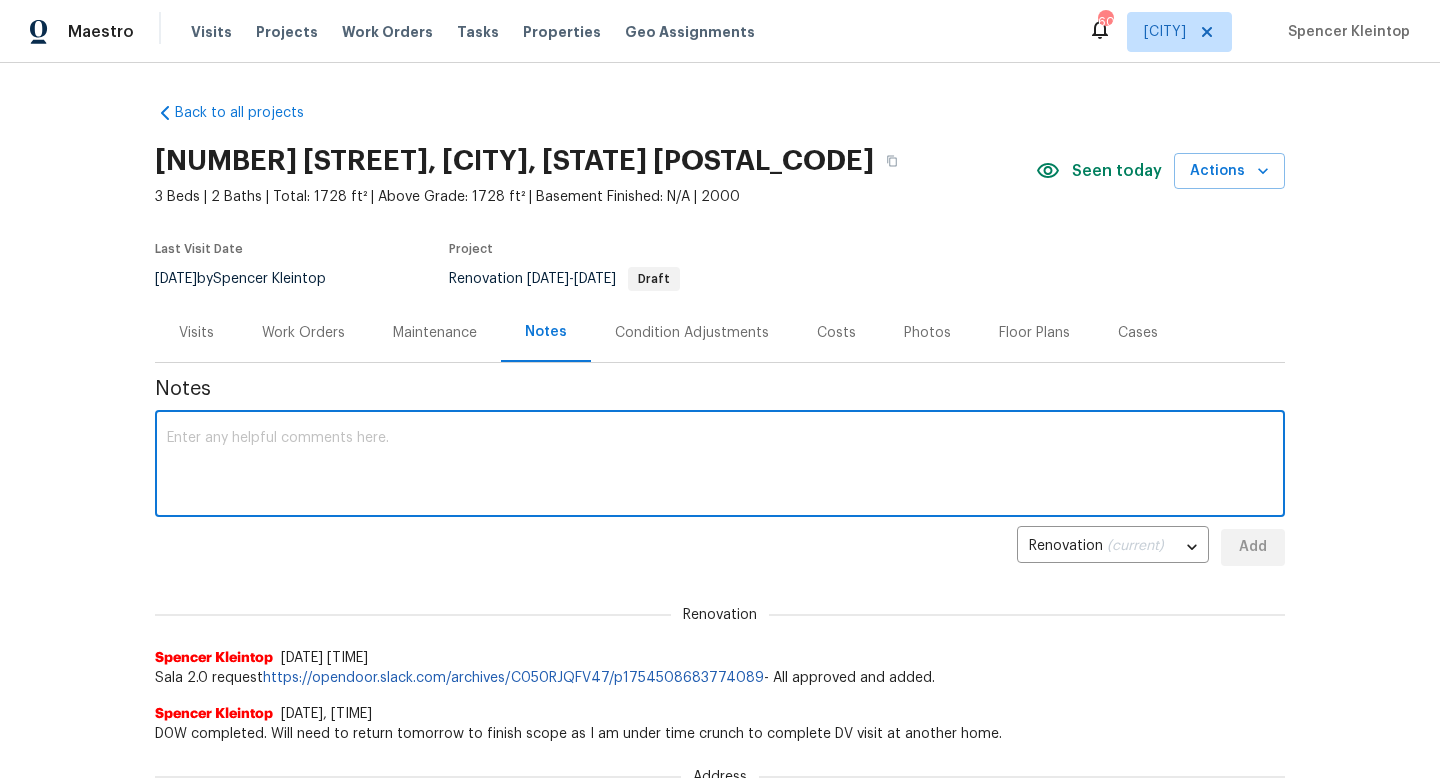 click at bounding box center [720, 466] 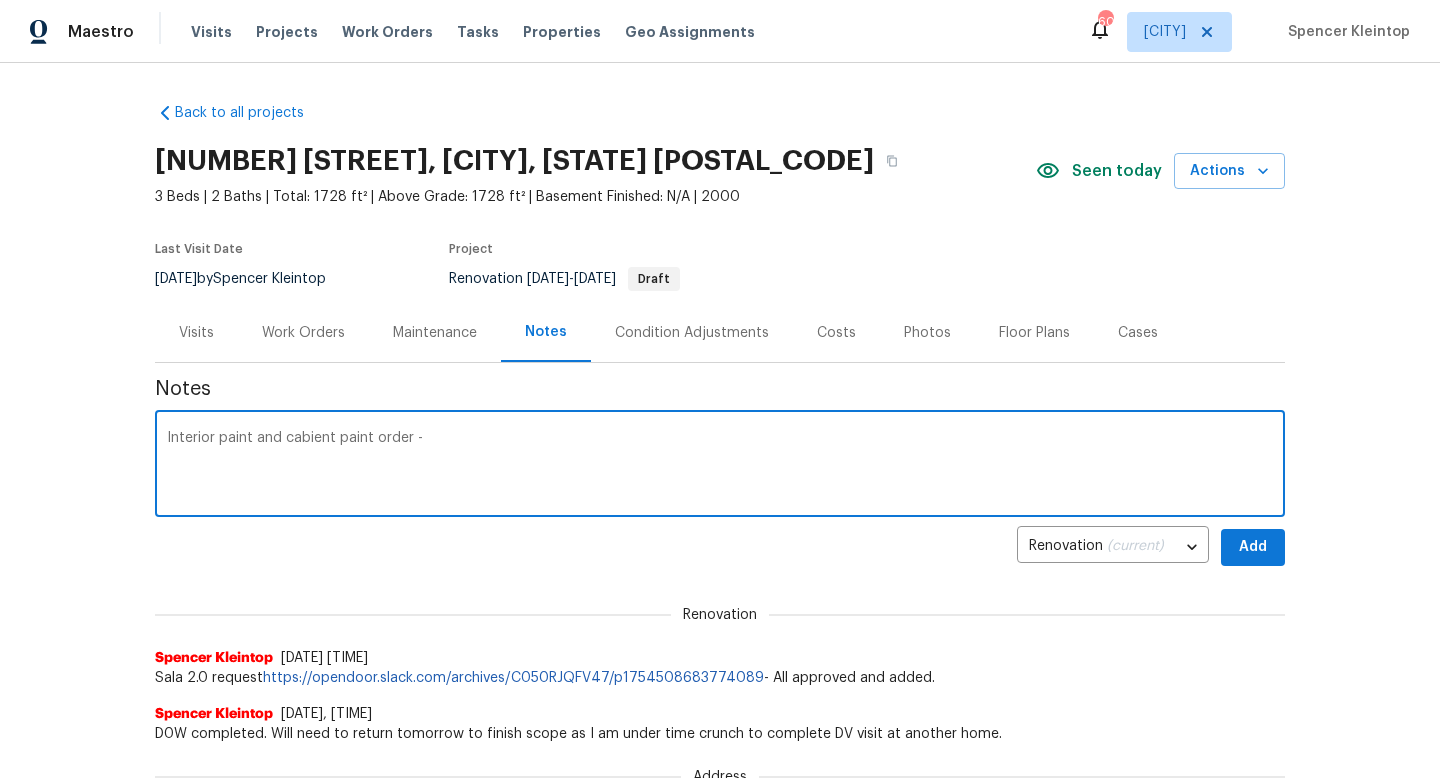 paste on "https://opendoor.slack.com/archives/C07MF4A0E48/p1754576560220699" 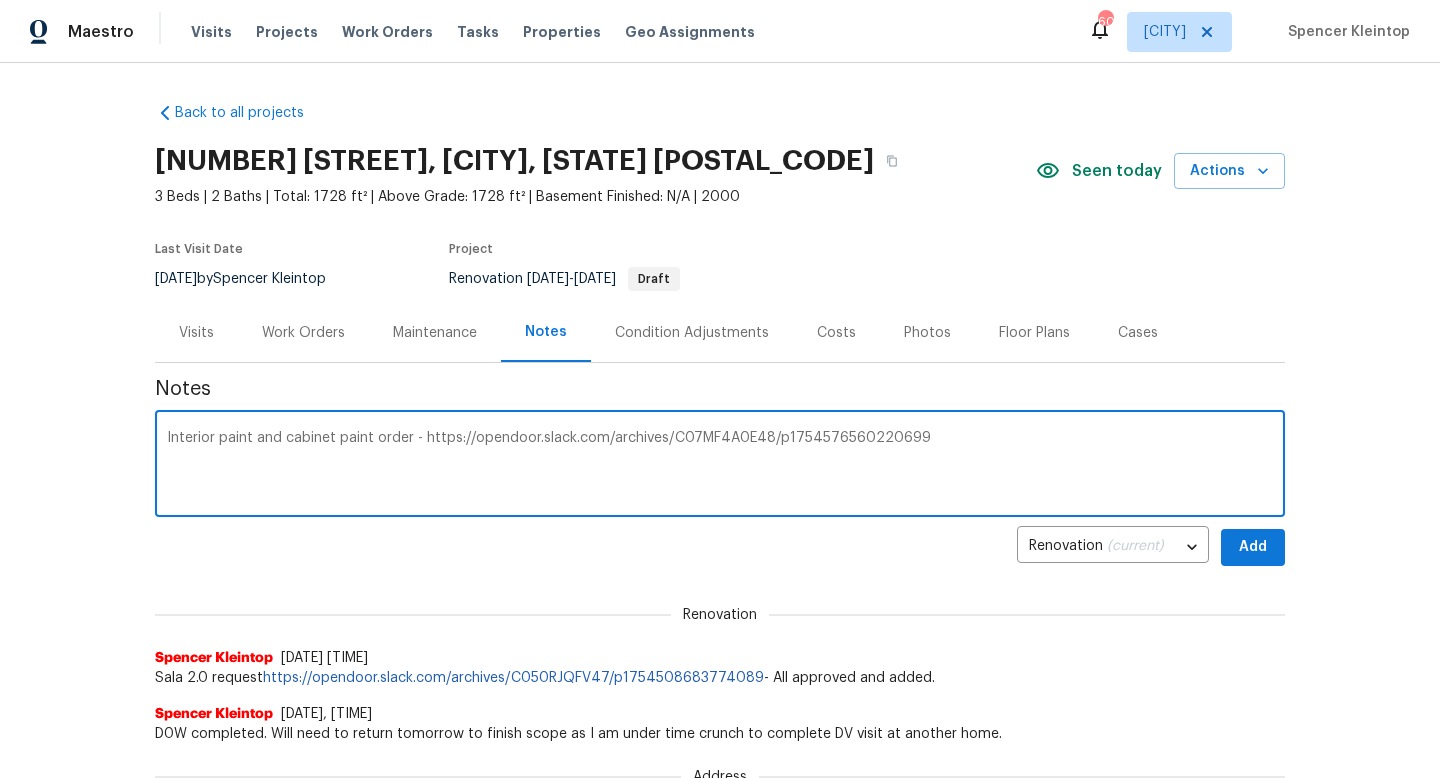 type on "Interior paint and cabinet paint order - https://opendoor.slack.com/archives/C07MF4A0E48/p1754576560220699" 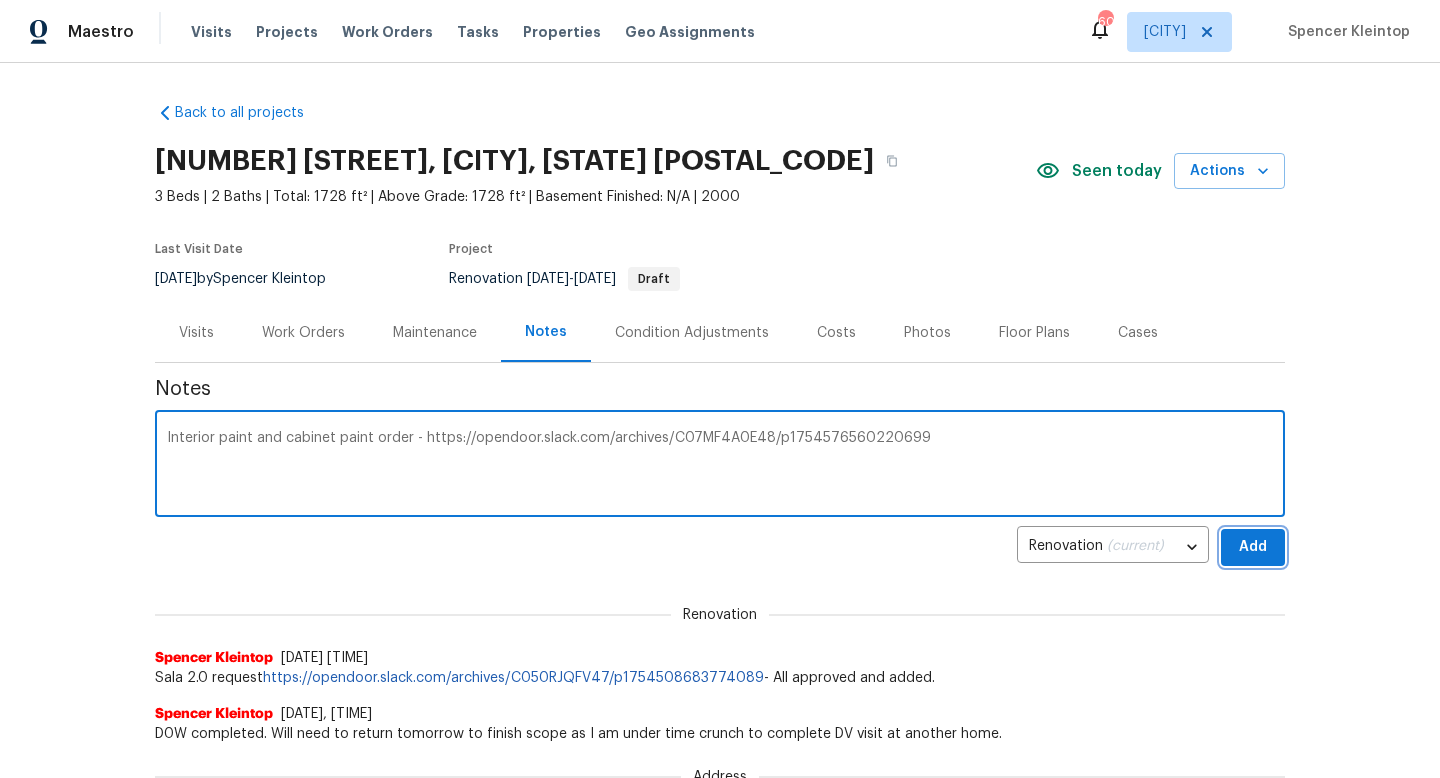 click on "Add" at bounding box center [1253, 547] 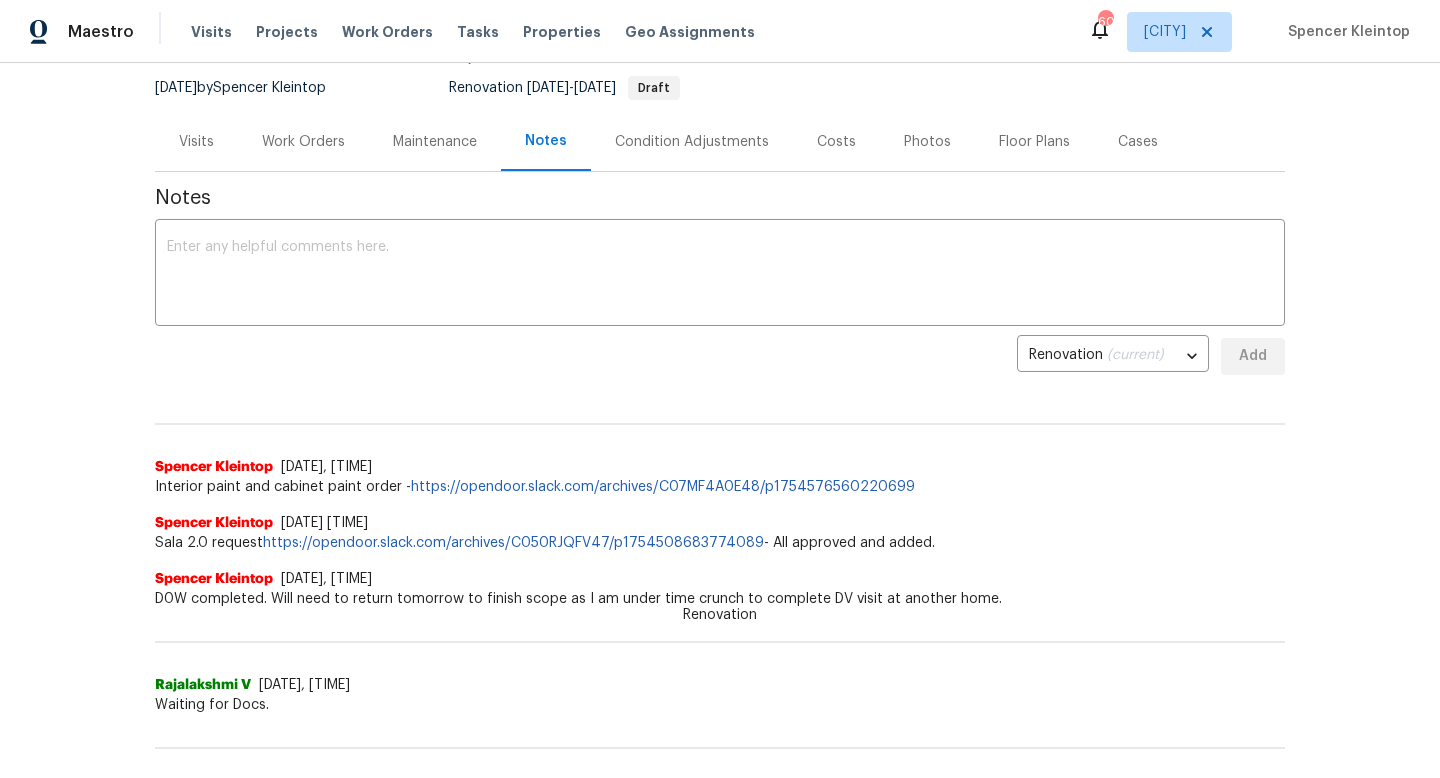 scroll, scrollTop: 197, scrollLeft: 0, axis: vertical 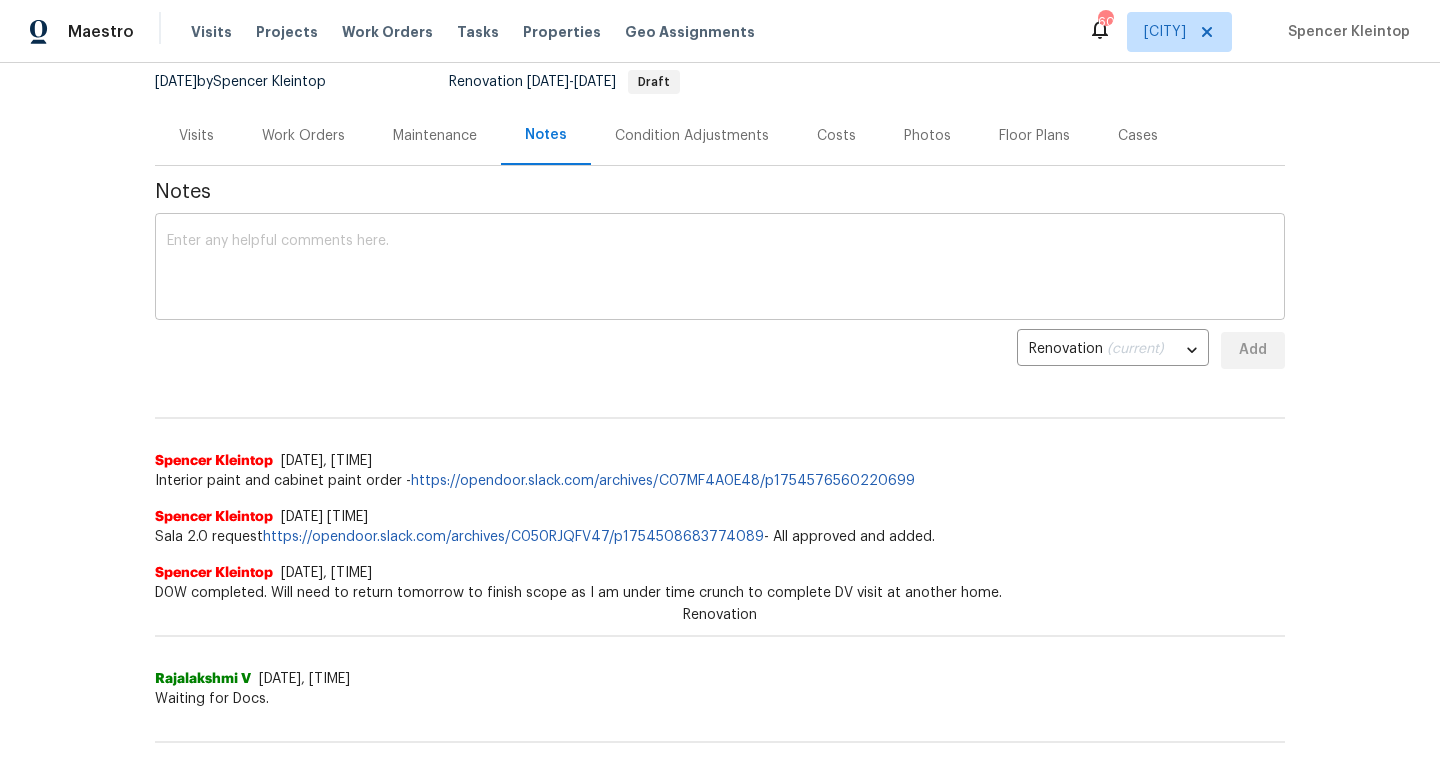 click at bounding box center [720, 269] 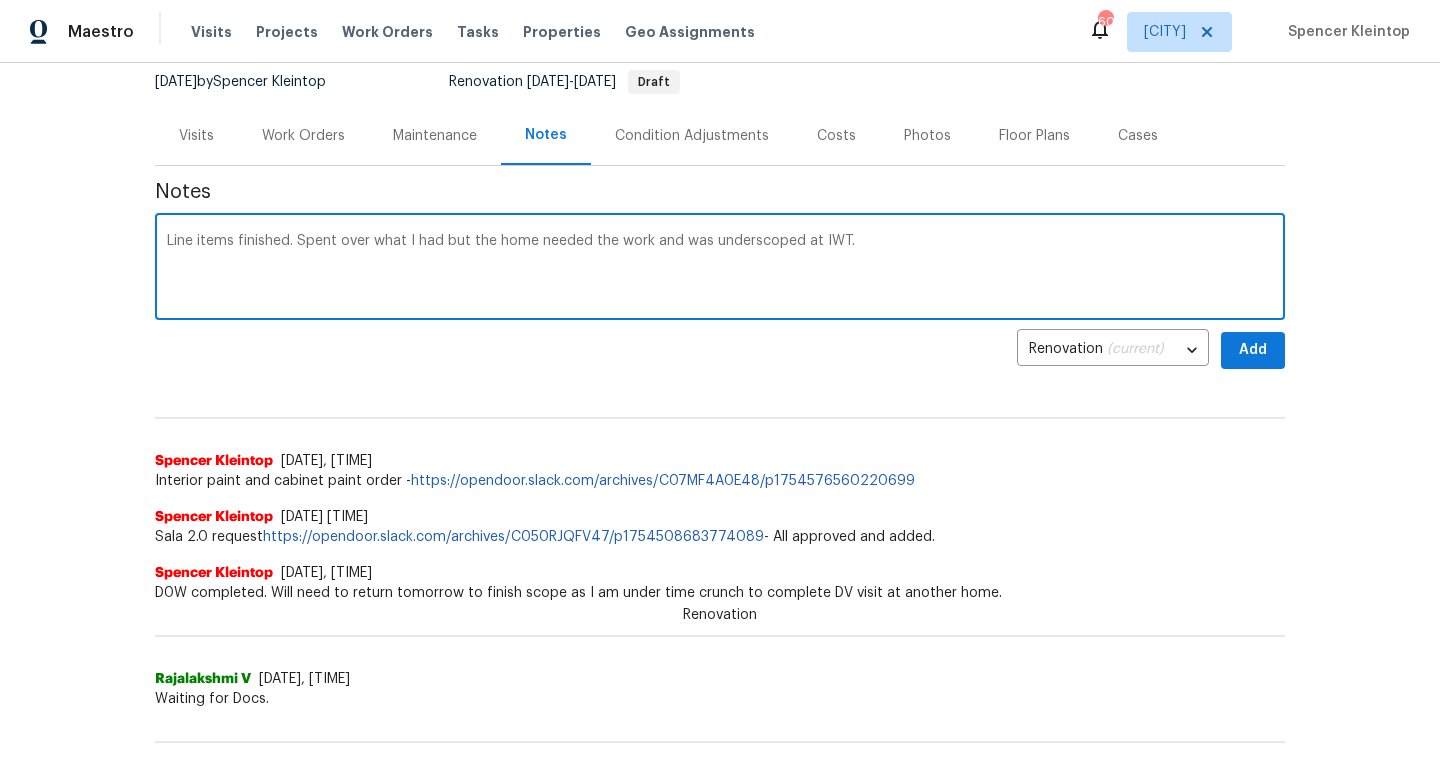click on "Line items finished. Spent over what I had but the home needed the work and was underscoped at IWT." at bounding box center [720, 269] 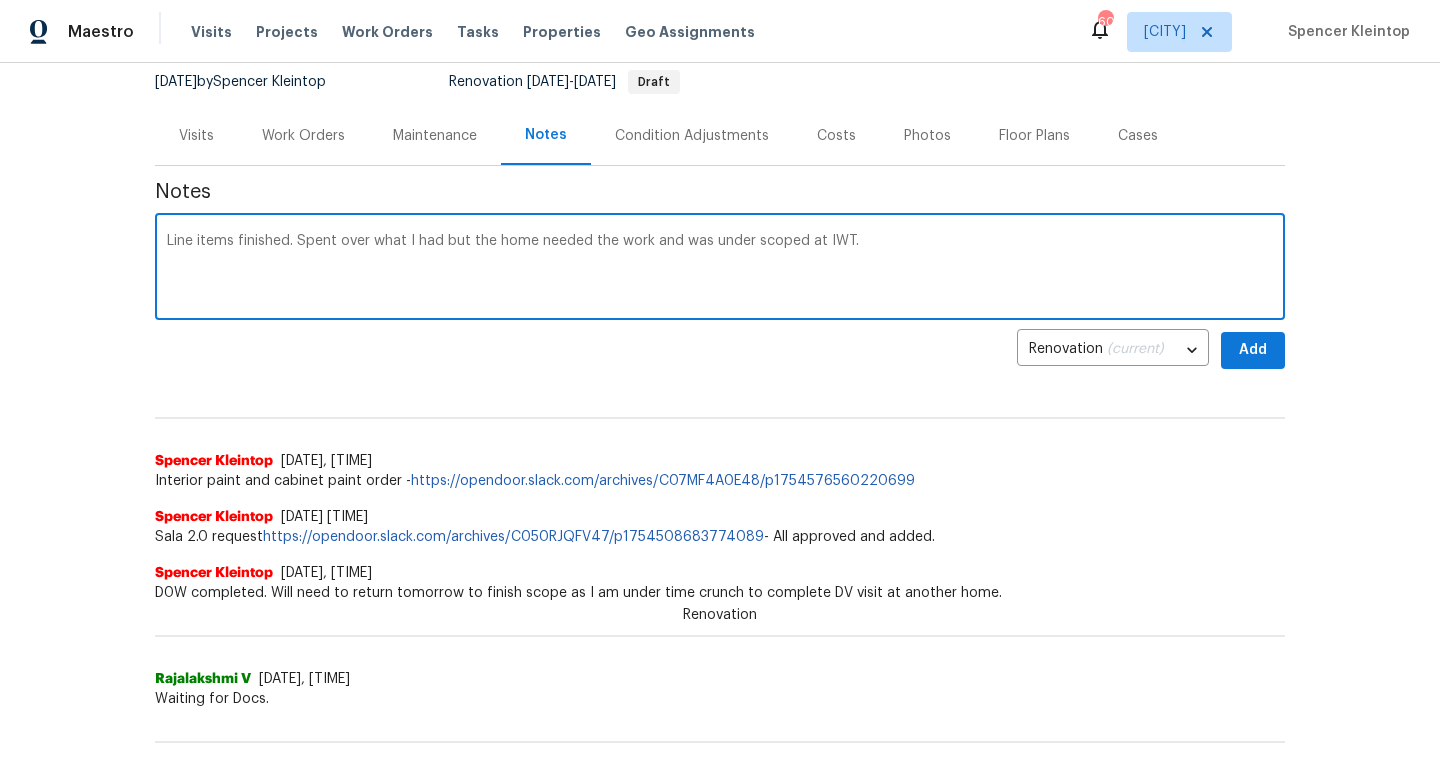 click on "Line items finished. Spent over what I had but the home needed the work and was under scoped at IWT." at bounding box center [720, 269] 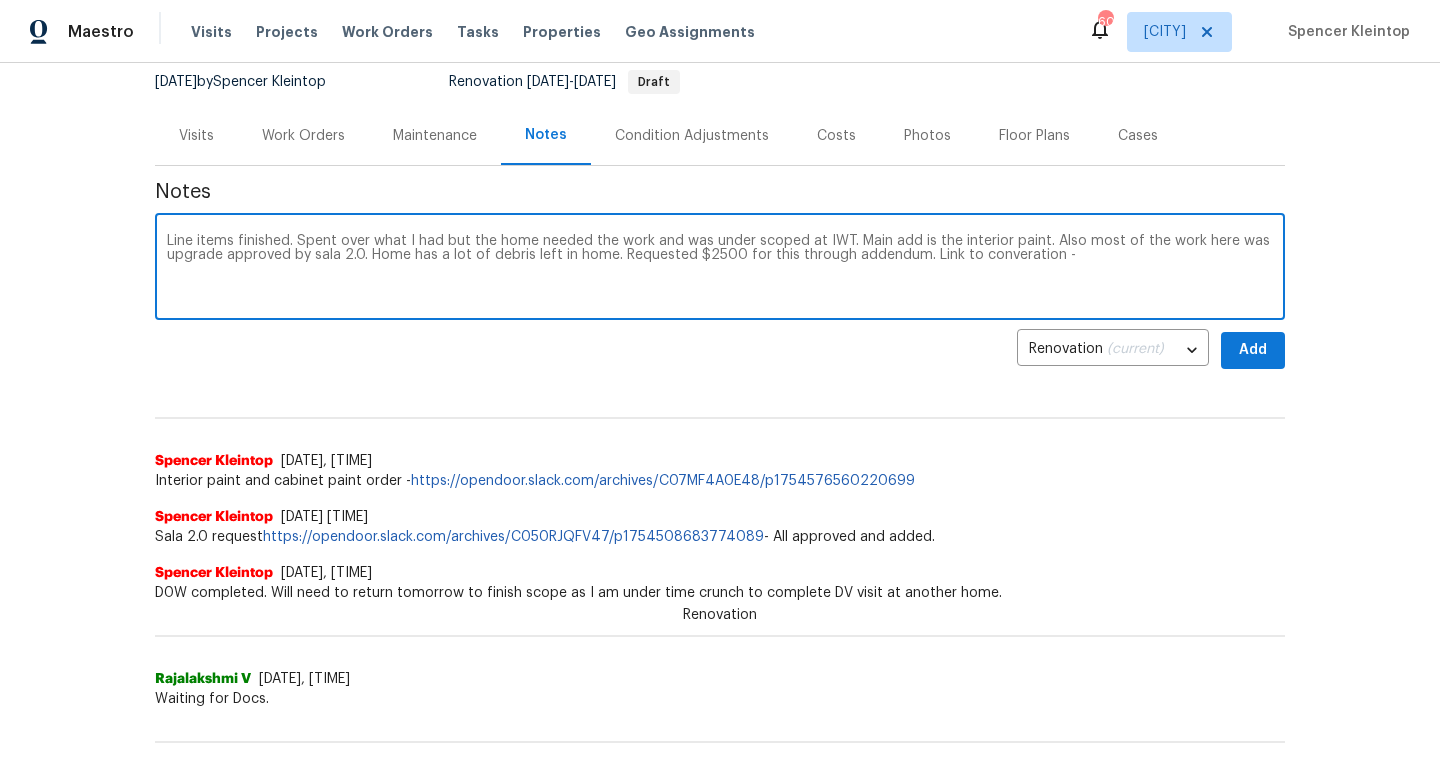 paste on "https://opendoor.slack.com/archives/C013EES7VQB/p1754491060959709" 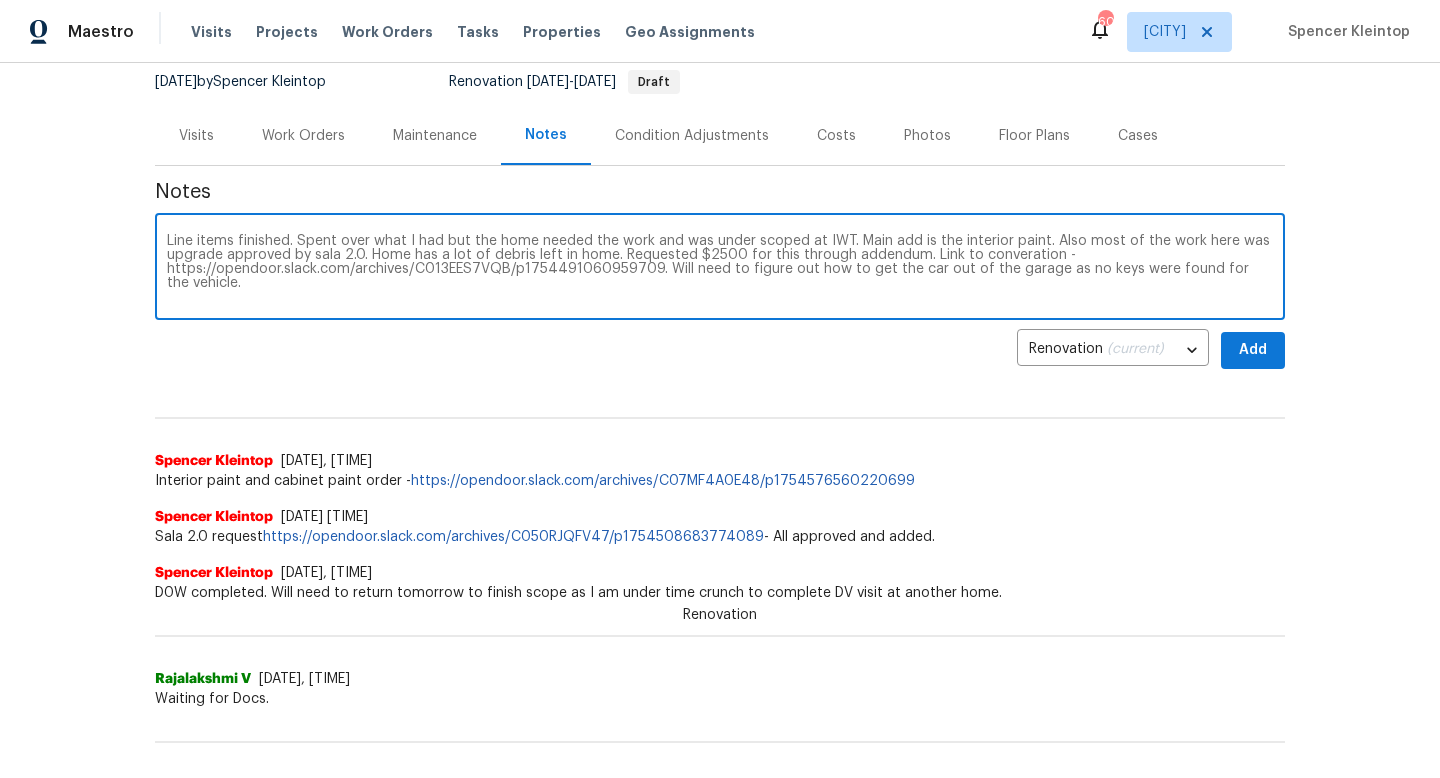 type on "Line items finished. Spent over what I had but the home needed the work and was under scoped at IWT. Main add is the interior paint. Also most of the work here was upgrade approved by sala 2.0. Home has a lot of debris left in home. Requested $2500 for this through addendum. Link to converation - https://opendoor.slack.com/archives/C013EES7VQB/p1754491060959709. Will need to figure out how to get the car out of the garage as no keys were found for the vehicle." 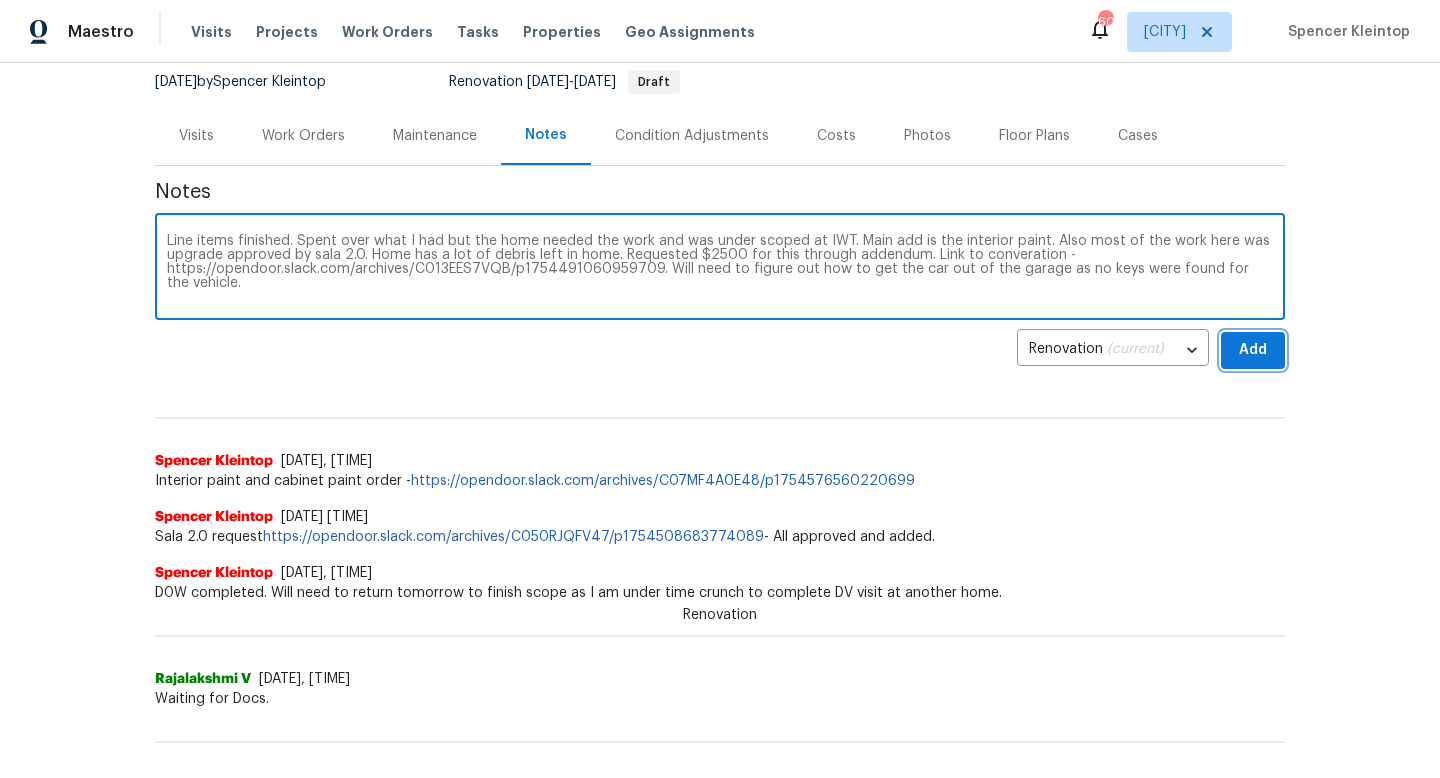 click on "Add" at bounding box center [1253, 350] 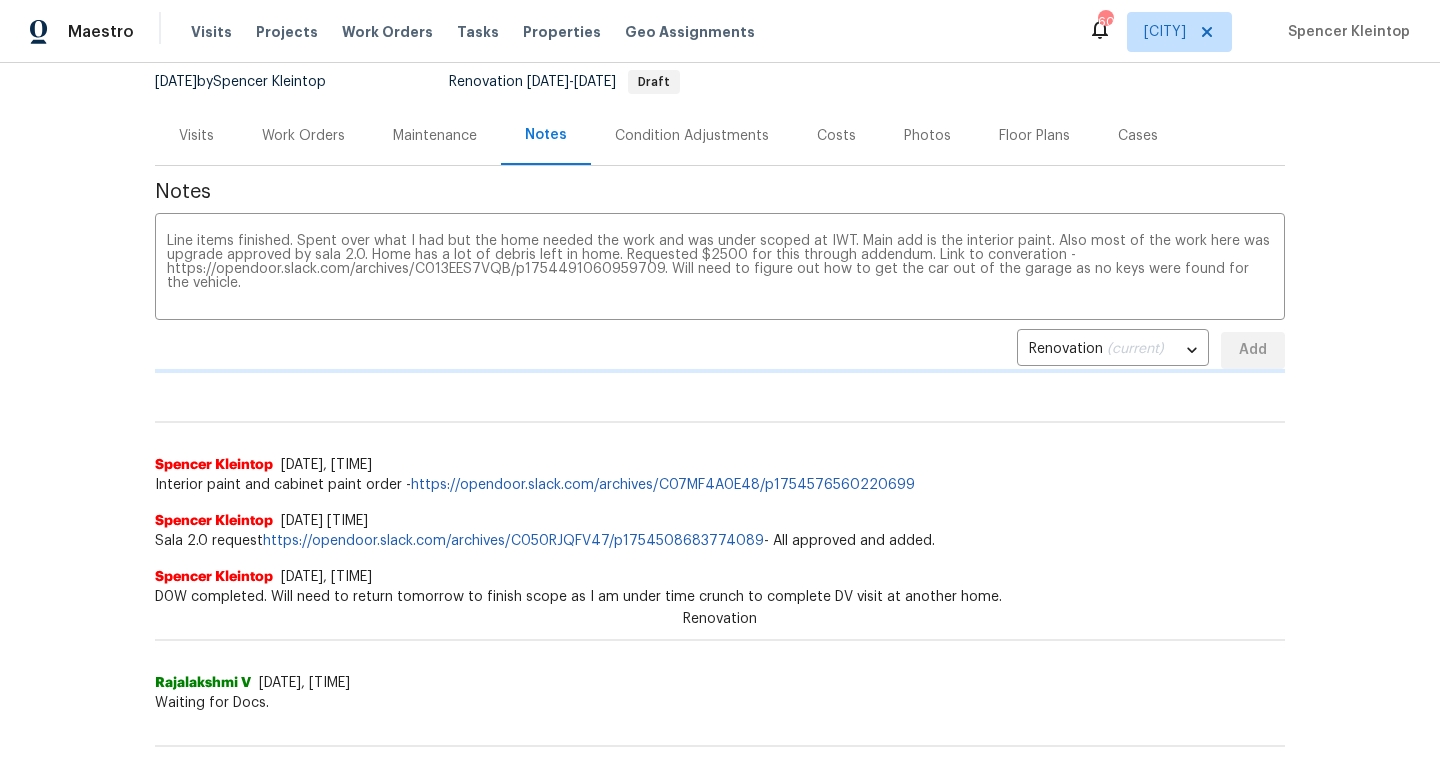type 